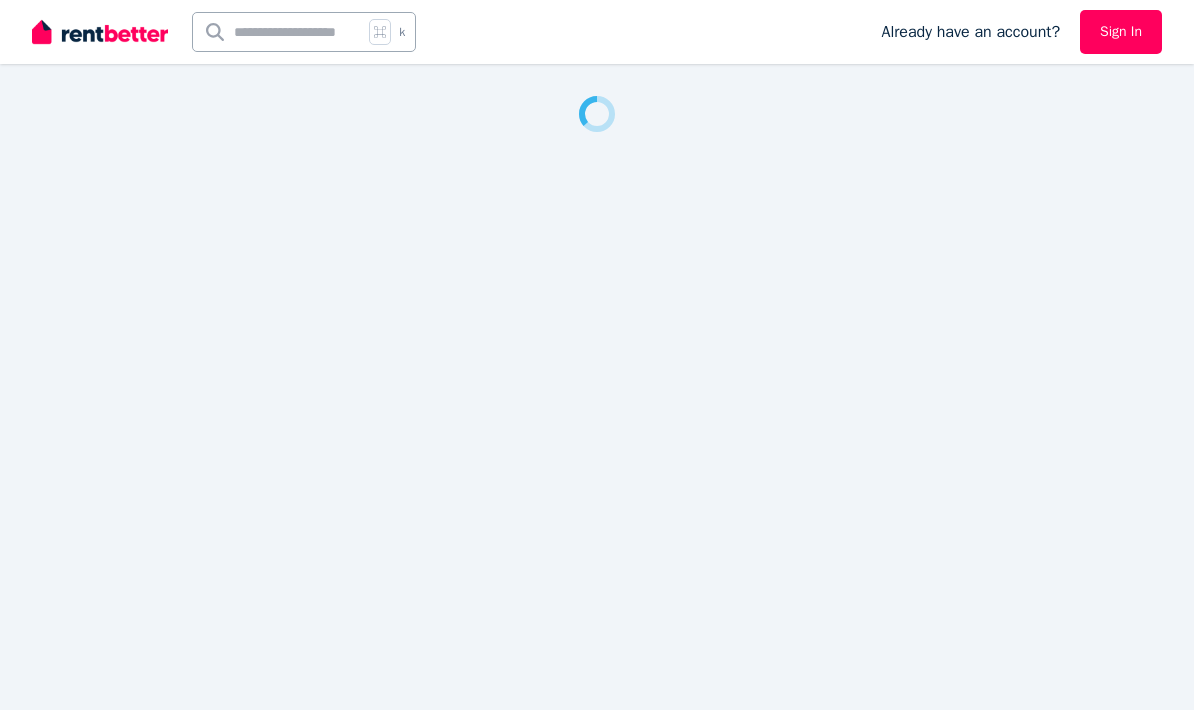 scroll, scrollTop: 0, scrollLeft: 0, axis: both 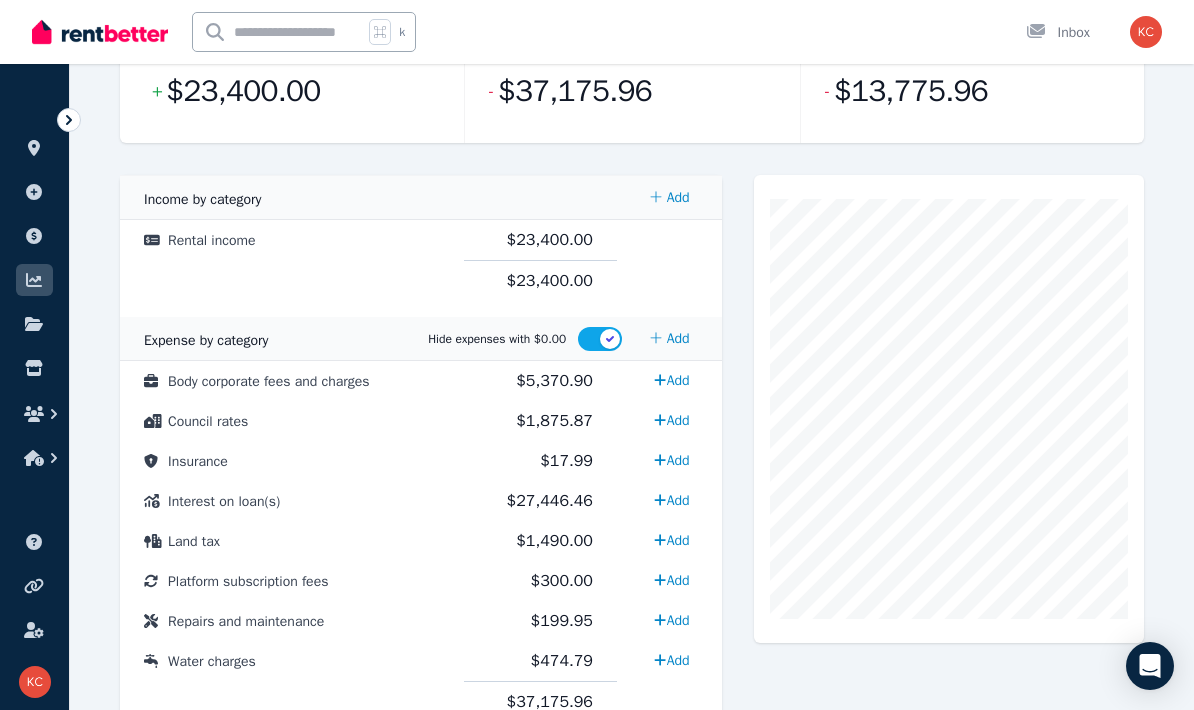 click on "Land tax" at bounding box center (194, 541) 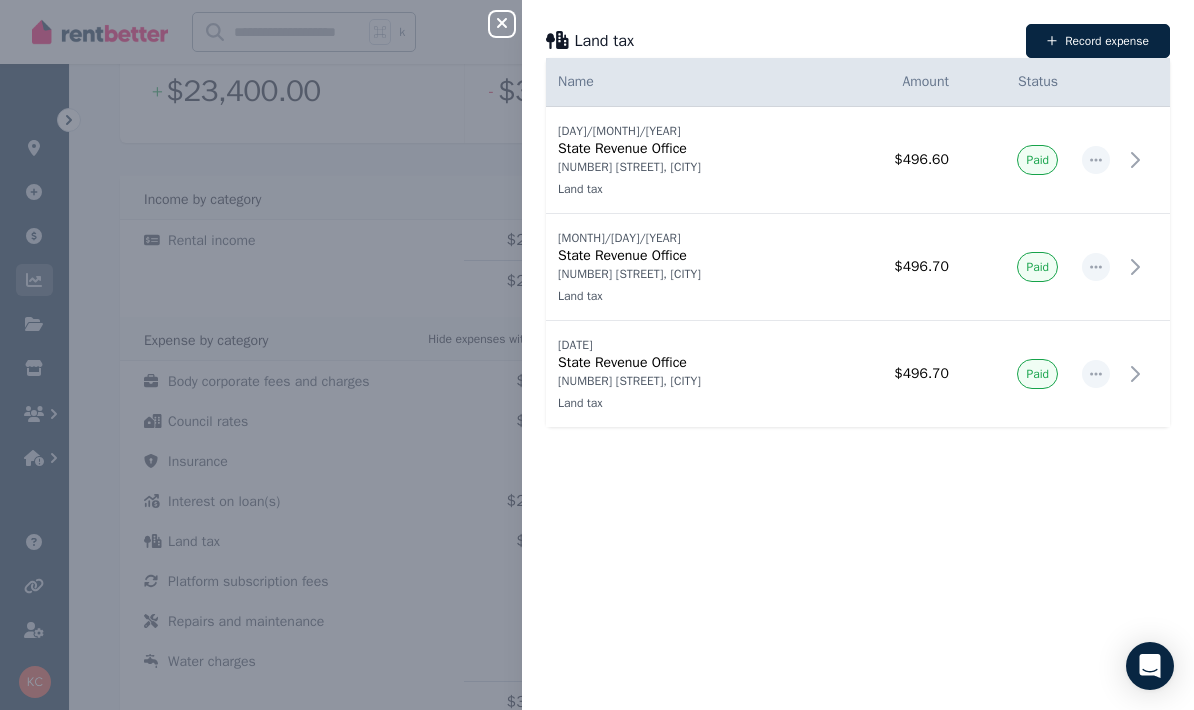 click on "State Revenue Office" at bounding box center (687, 363) 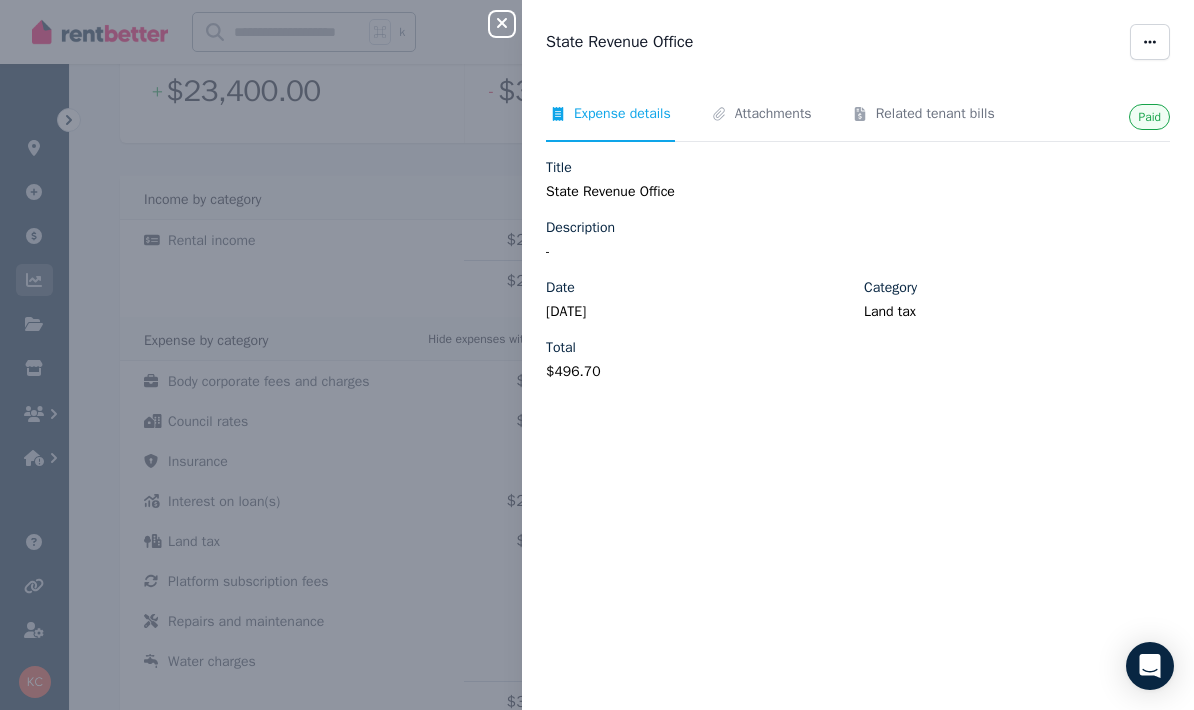click 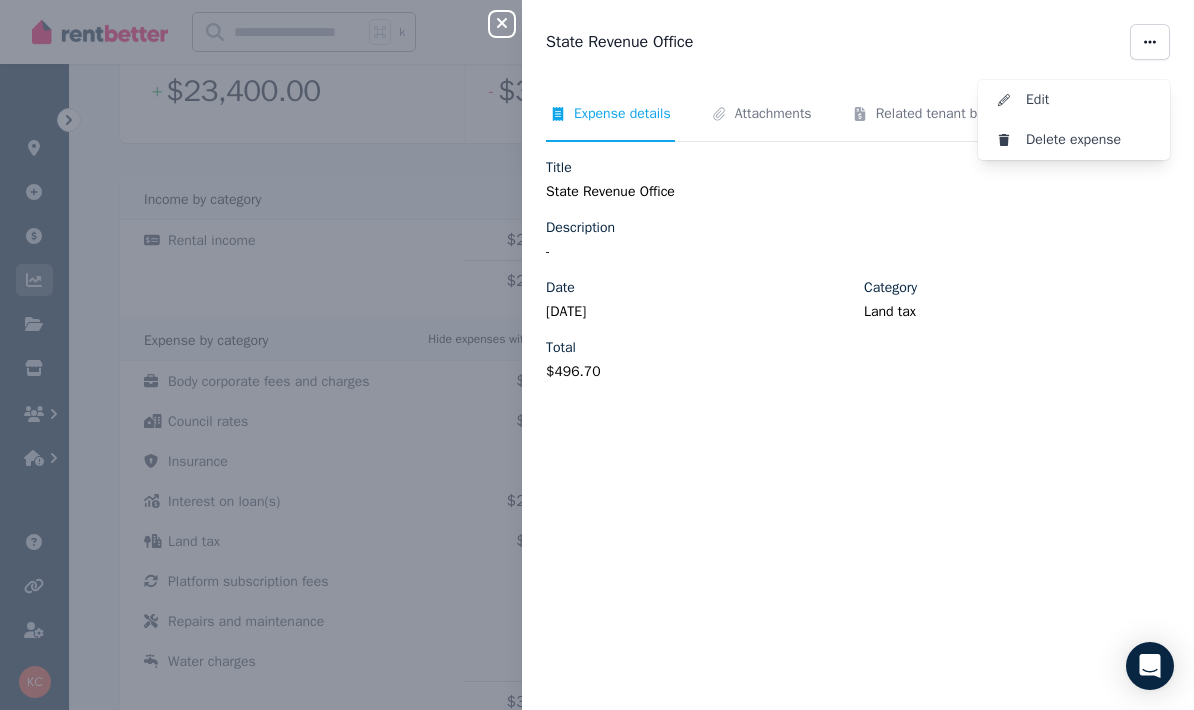 click on "Edit" at bounding box center [1090, 100] 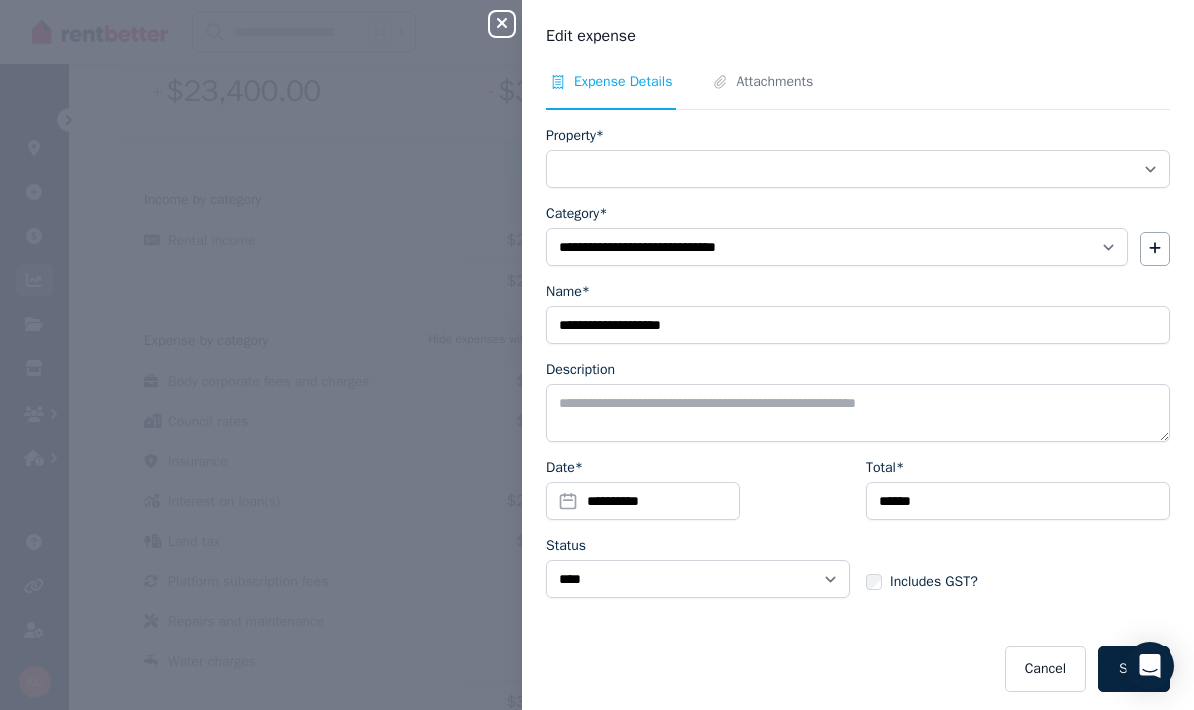 select on "**********" 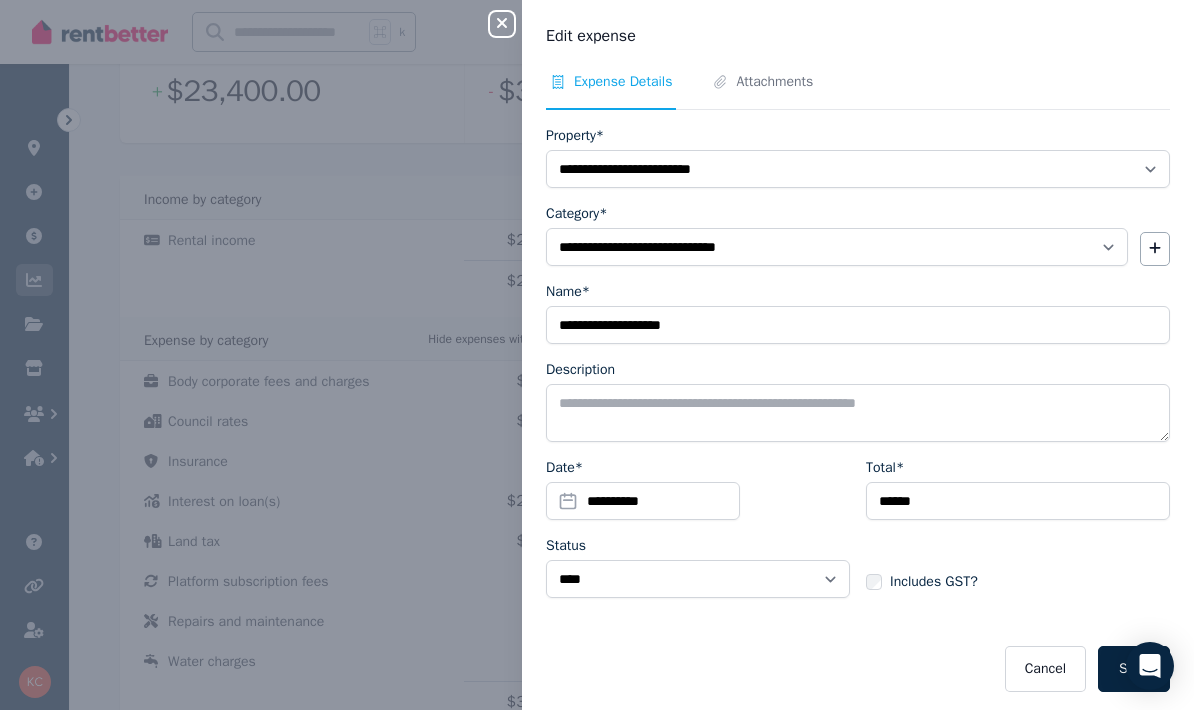 click on "Attachments" at bounding box center [774, 82] 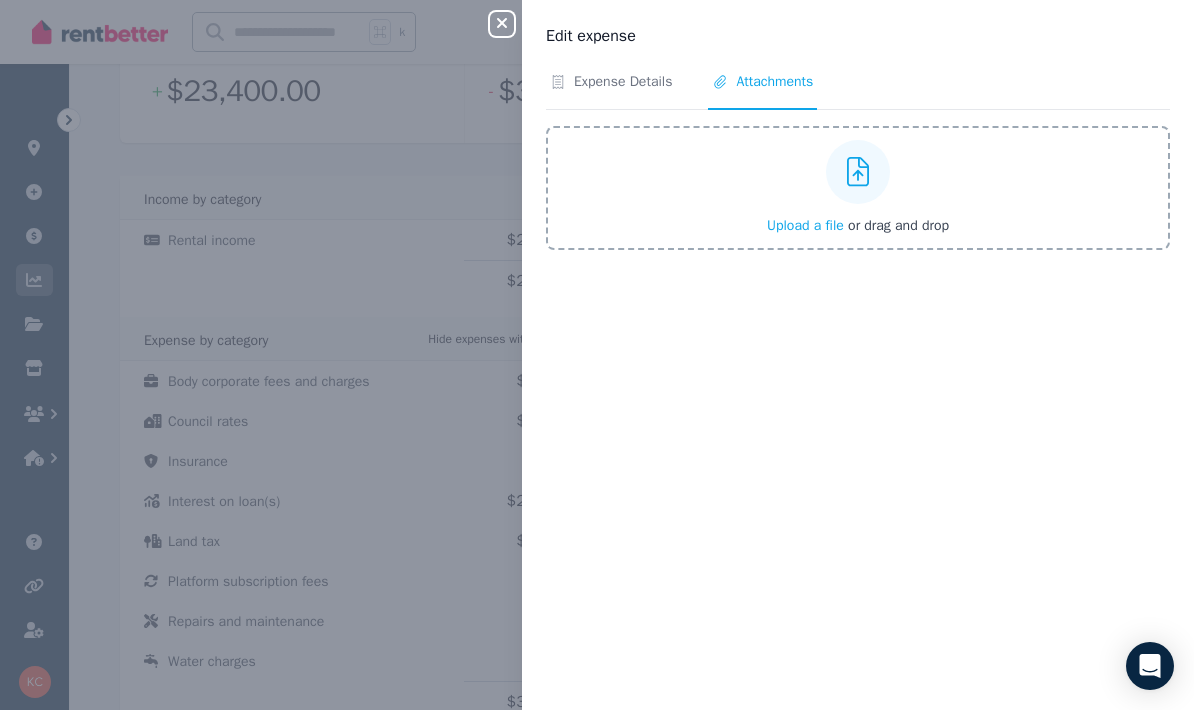 click 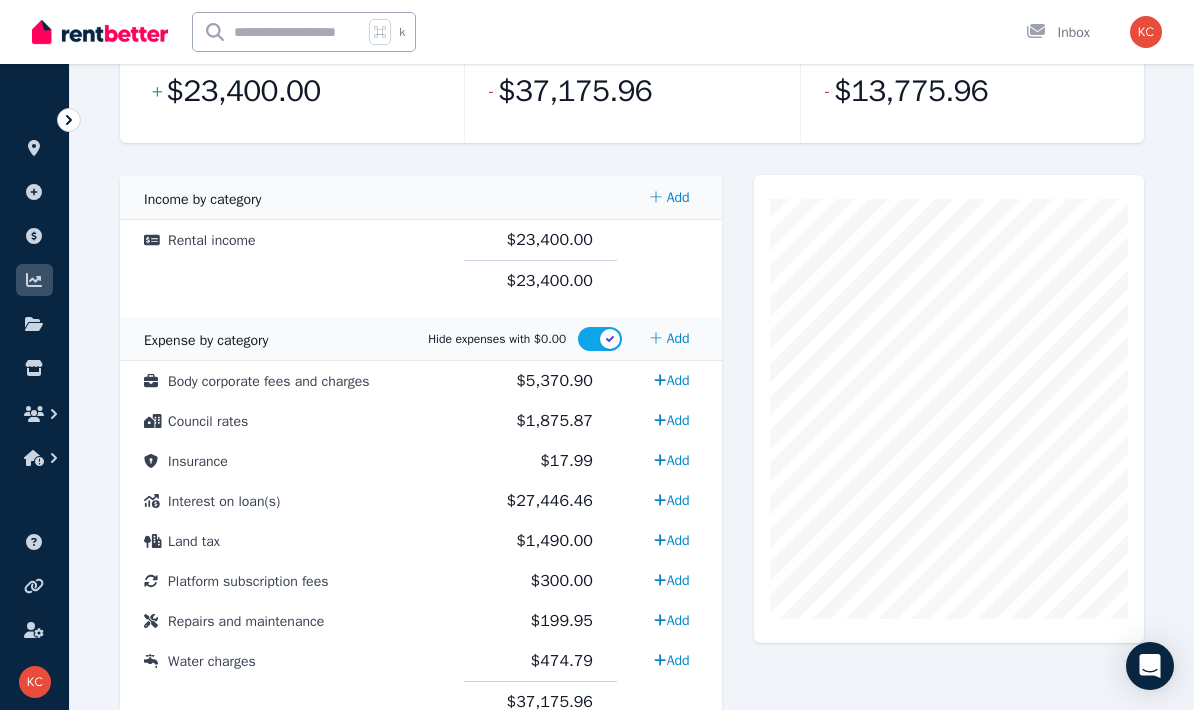 click on "Land tax" at bounding box center [194, 541] 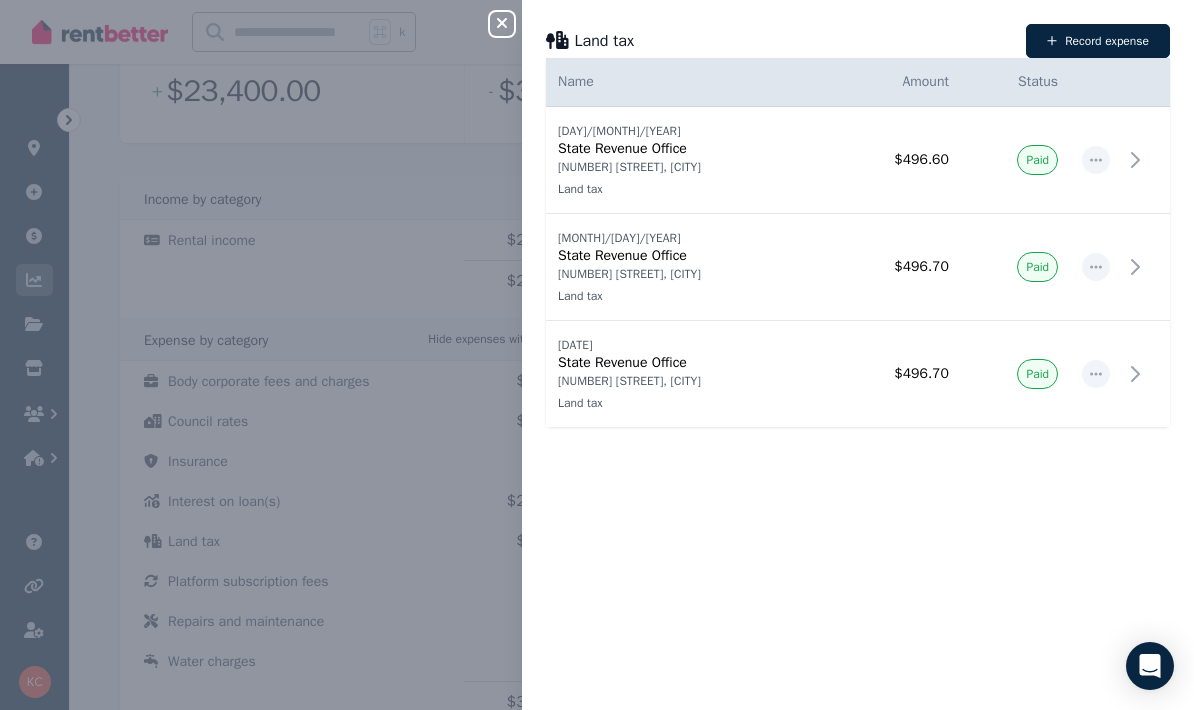 click at bounding box center (1096, 374) 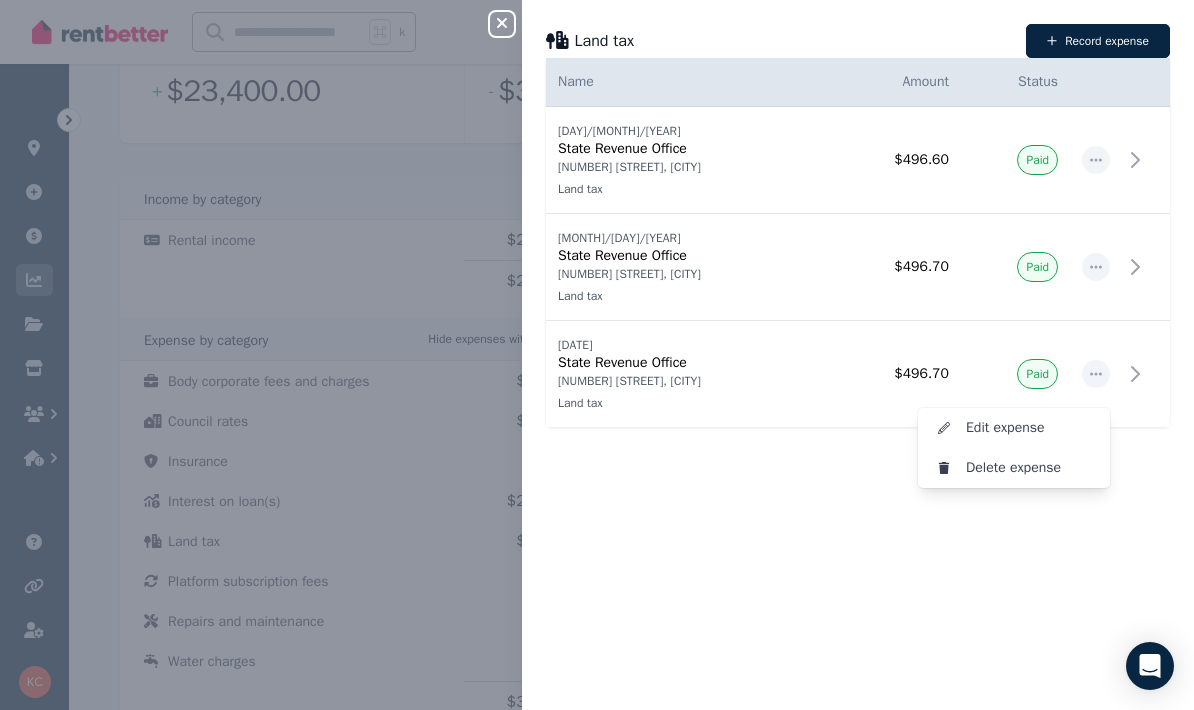 click on "Edit expense" at bounding box center (1030, 428) 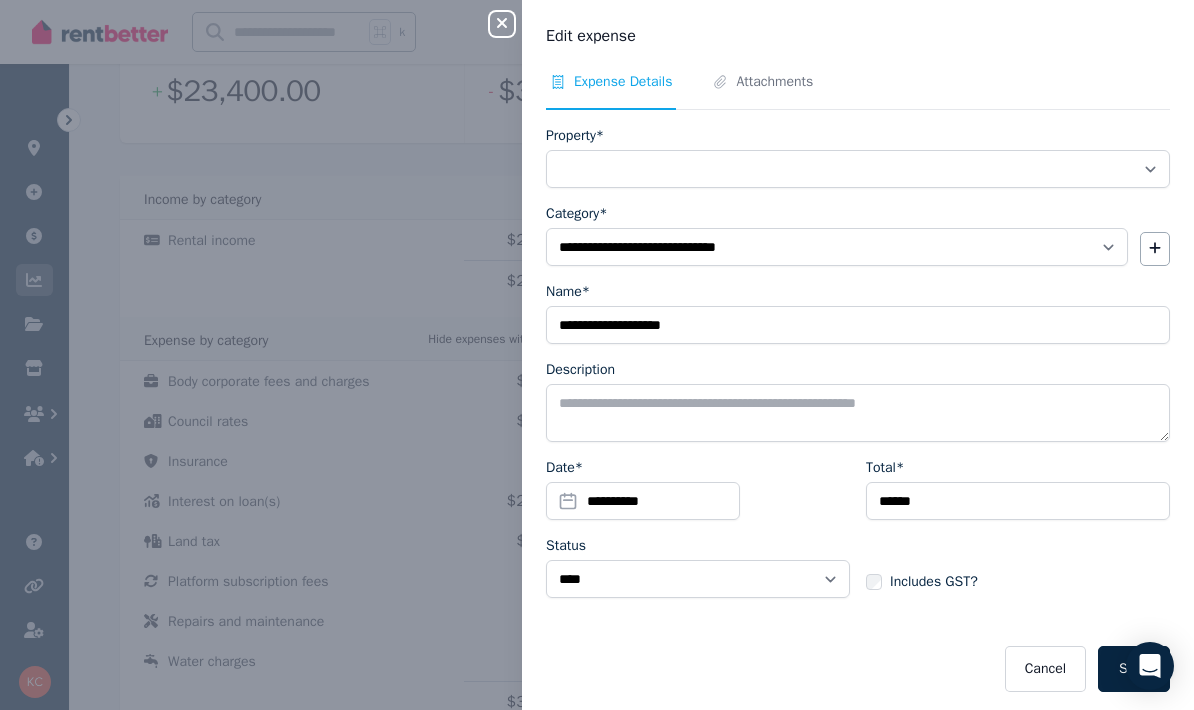 select on "**********" 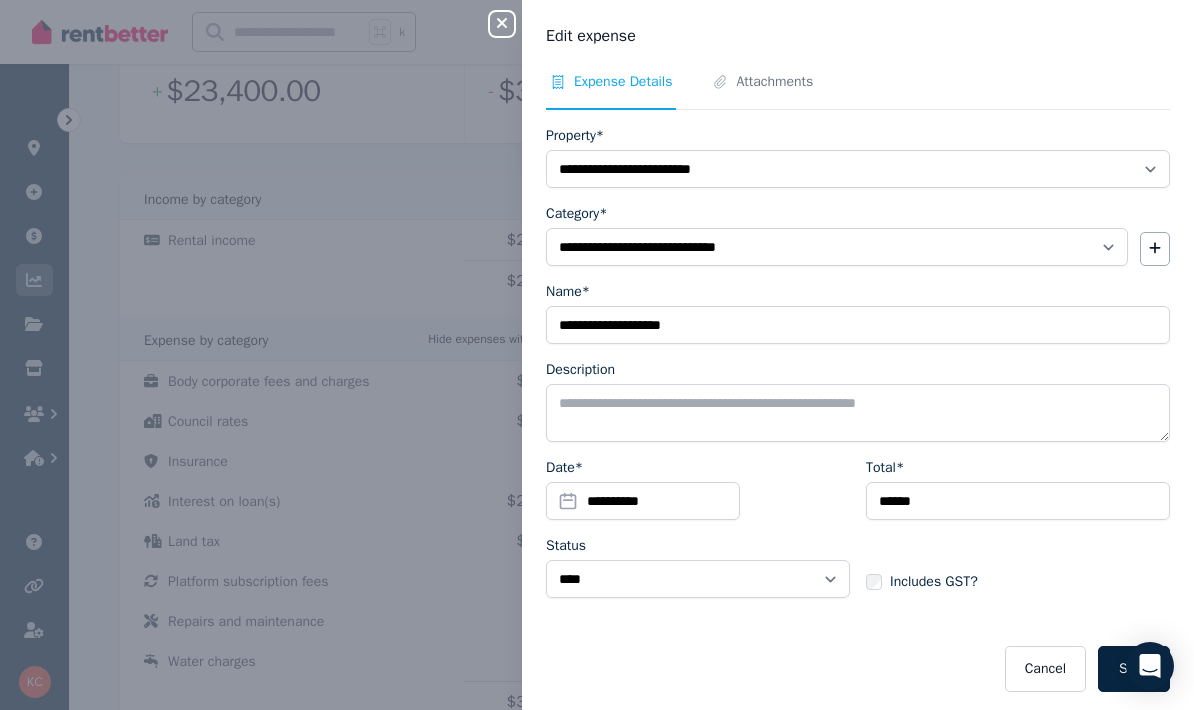 click on "Attachments" at bounding box center [774, 82] 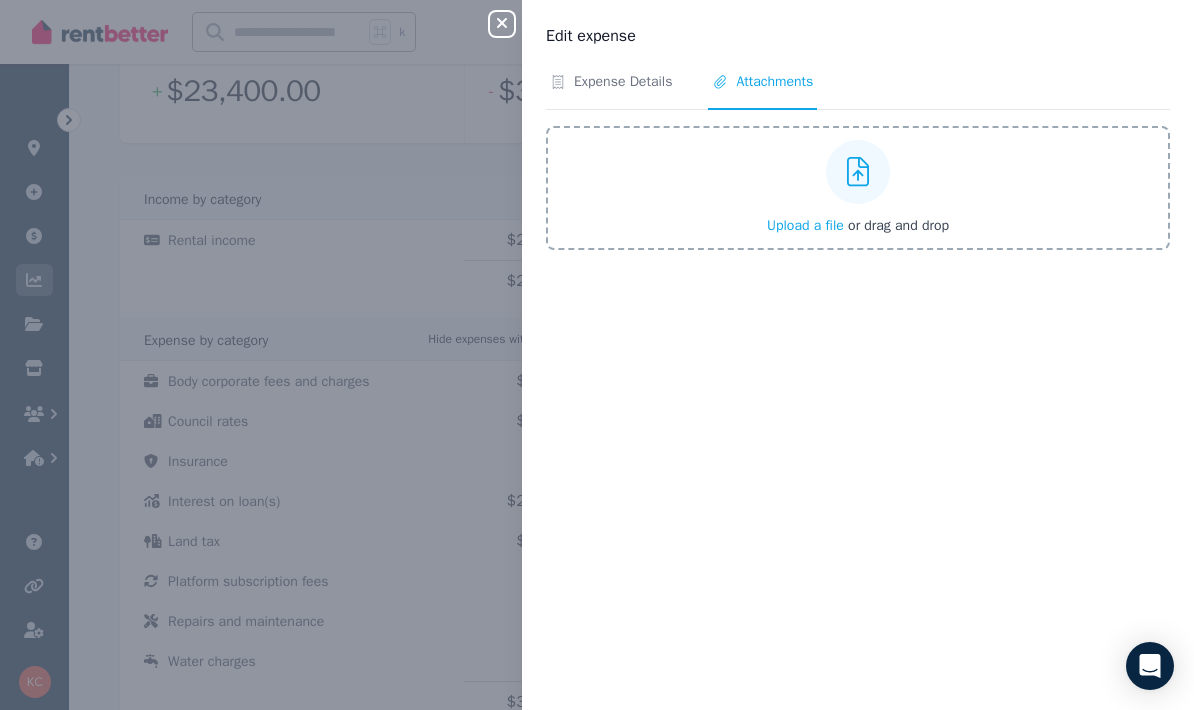 click on "Upload a file" at bounding box center [805, 225] 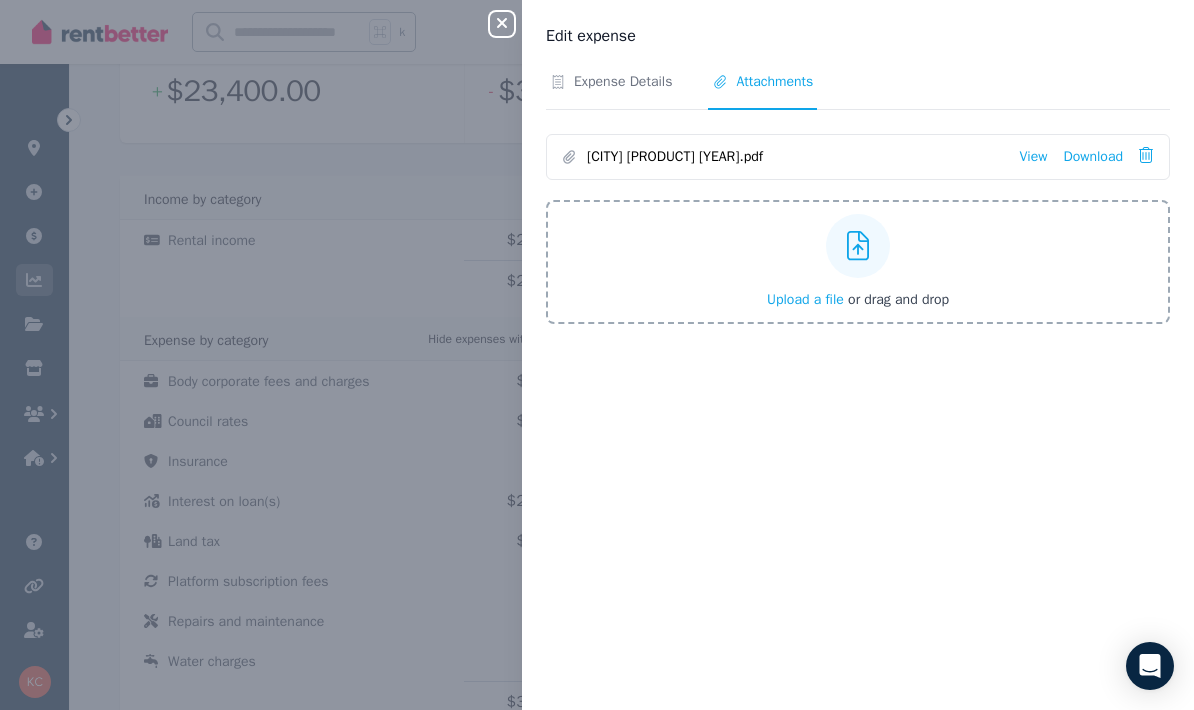 click 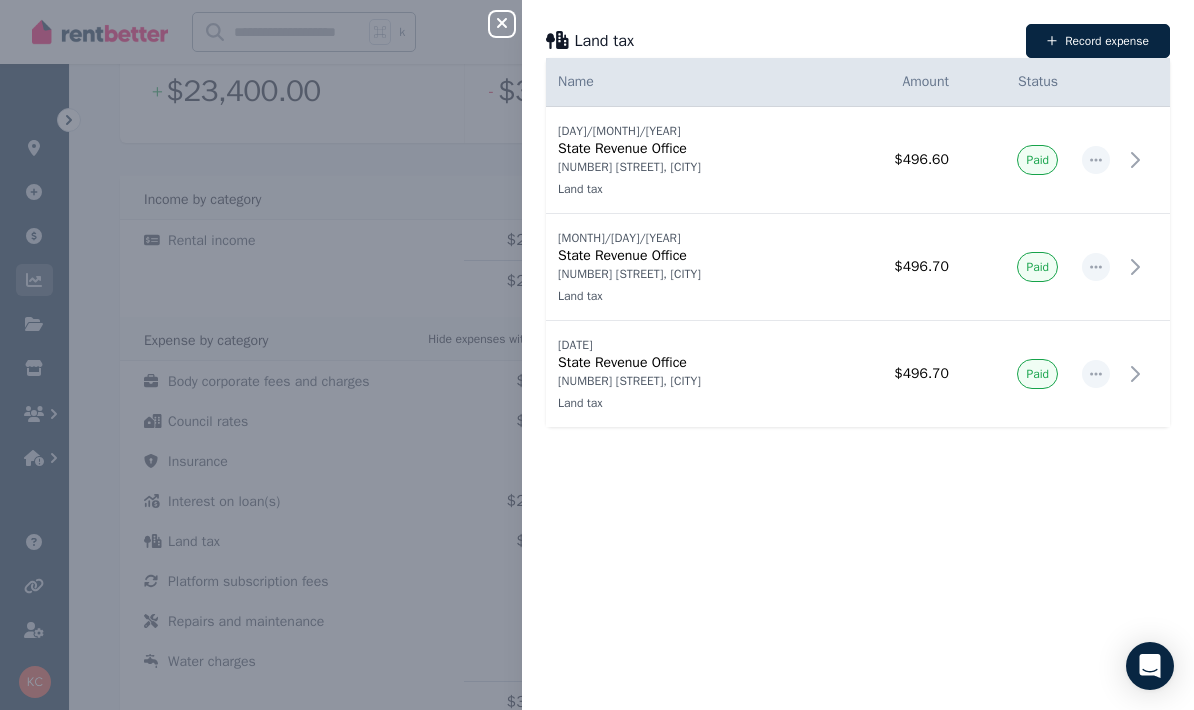click 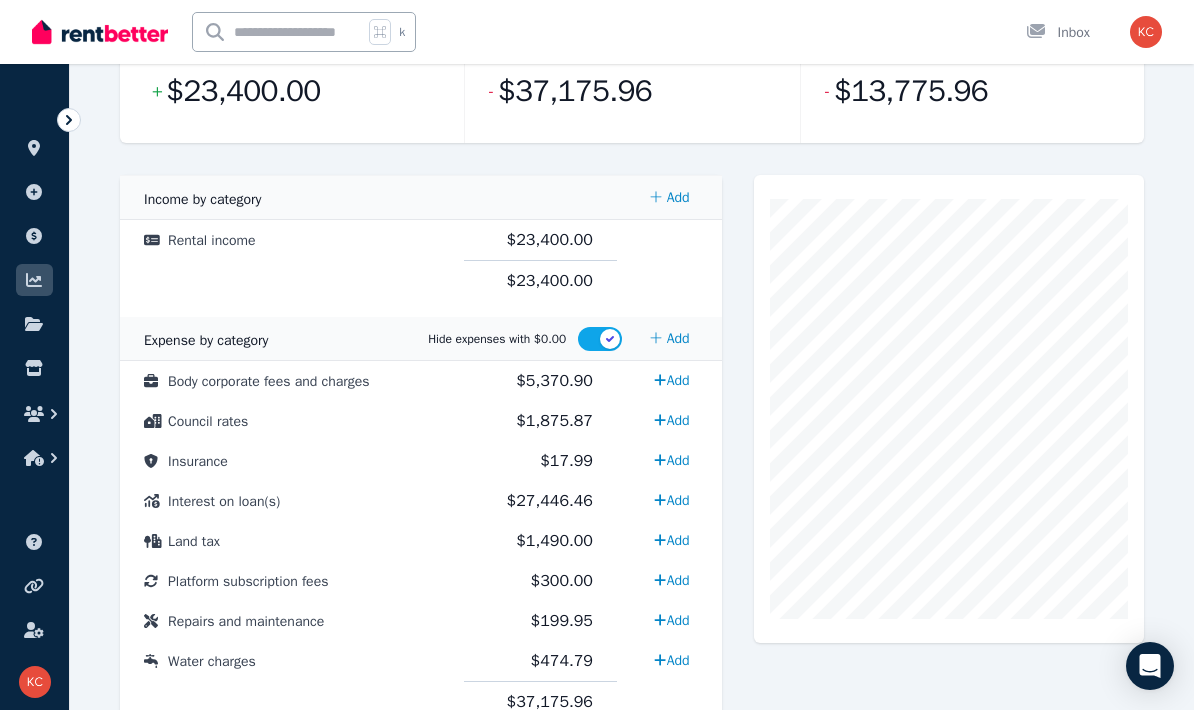 click on "Add" at bounding box center (671, 620) 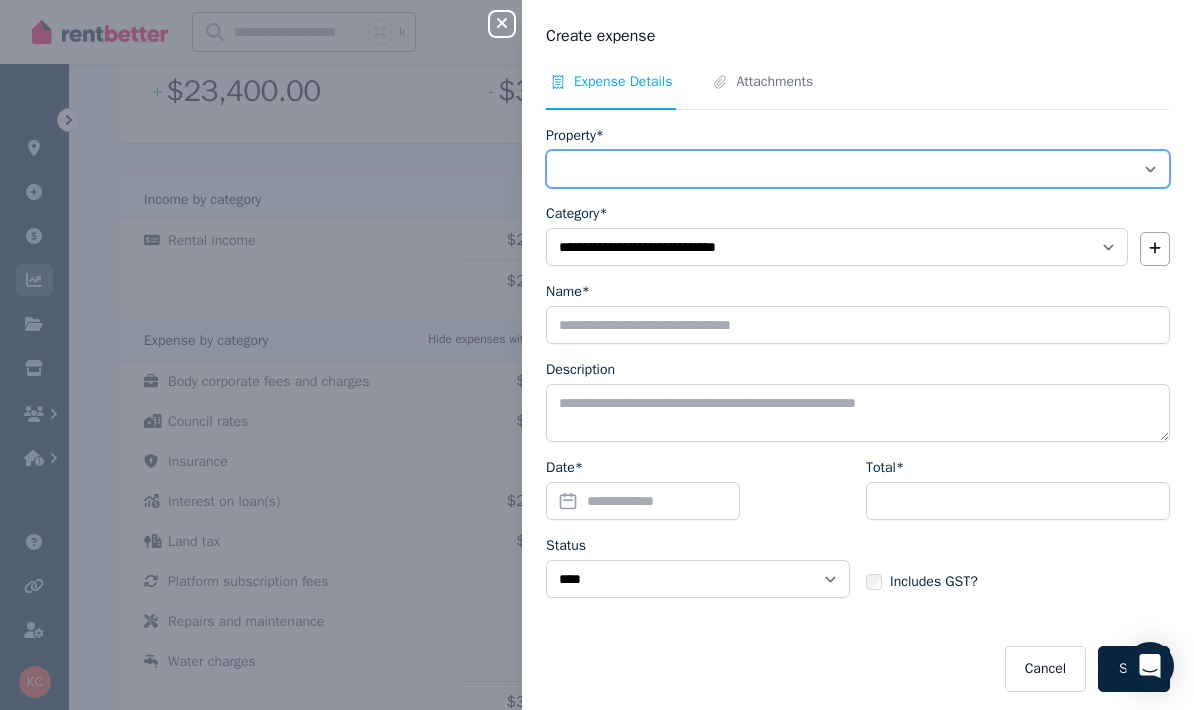 click on "**********" at bounding box center (858, 169) 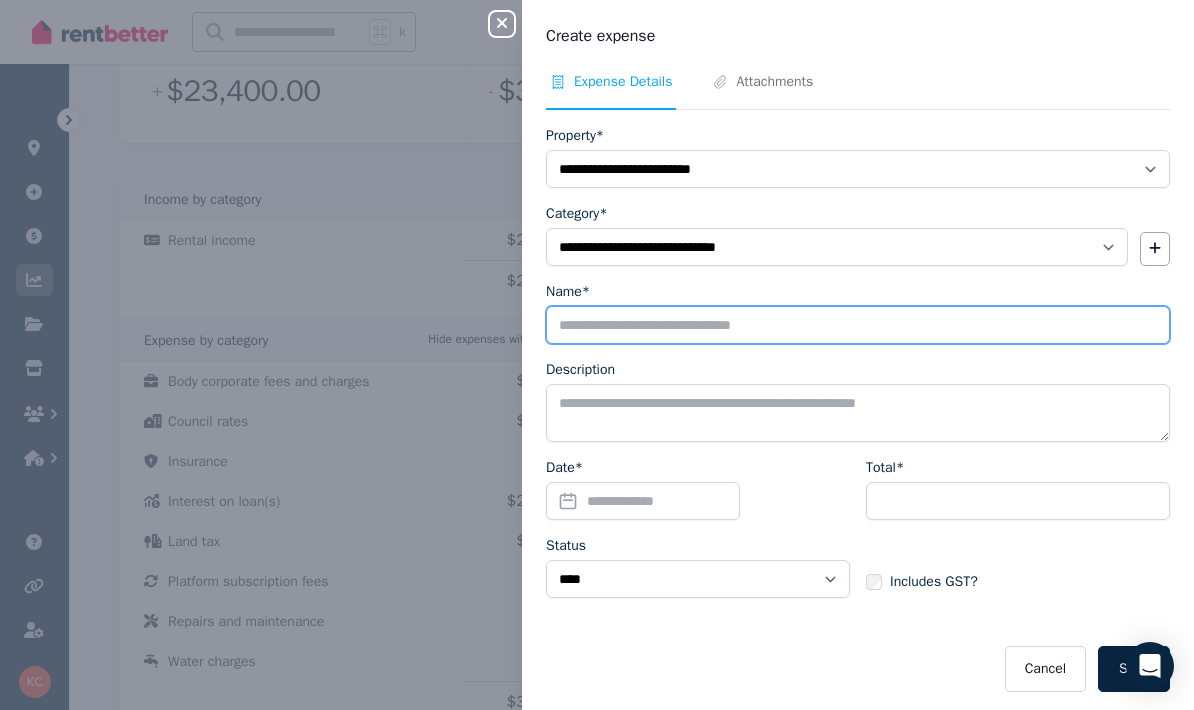 click on "Name*" at bounding box center (858, 325) 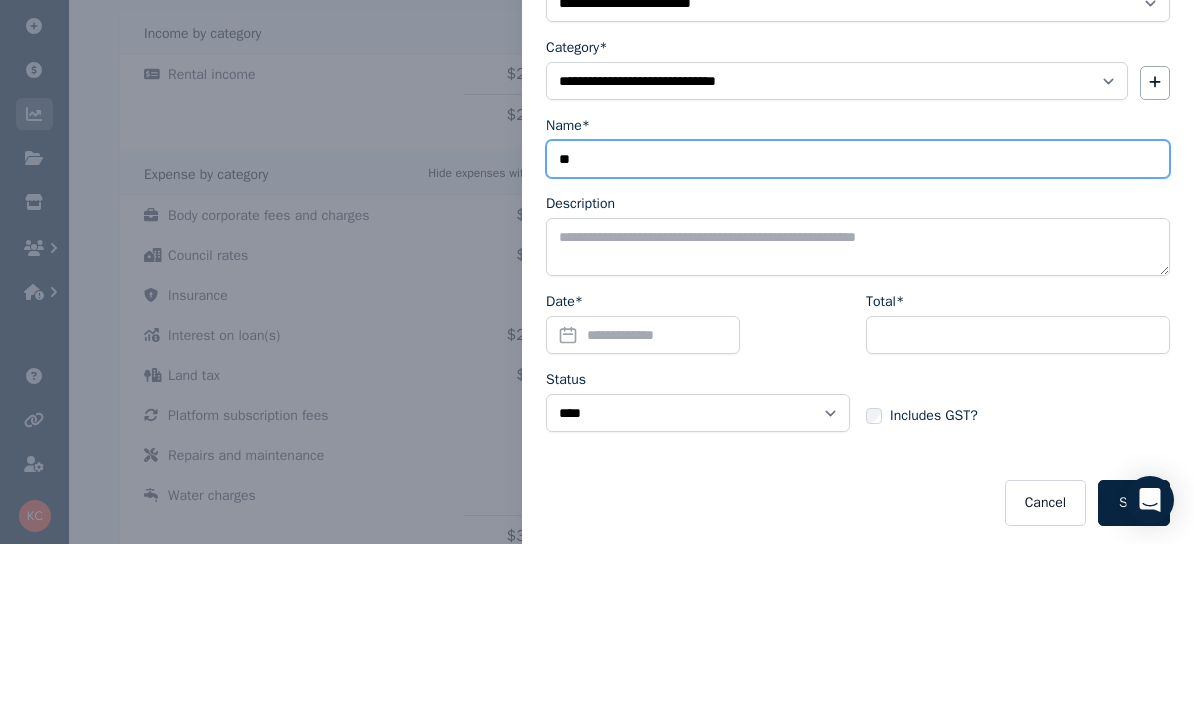 type on "*" 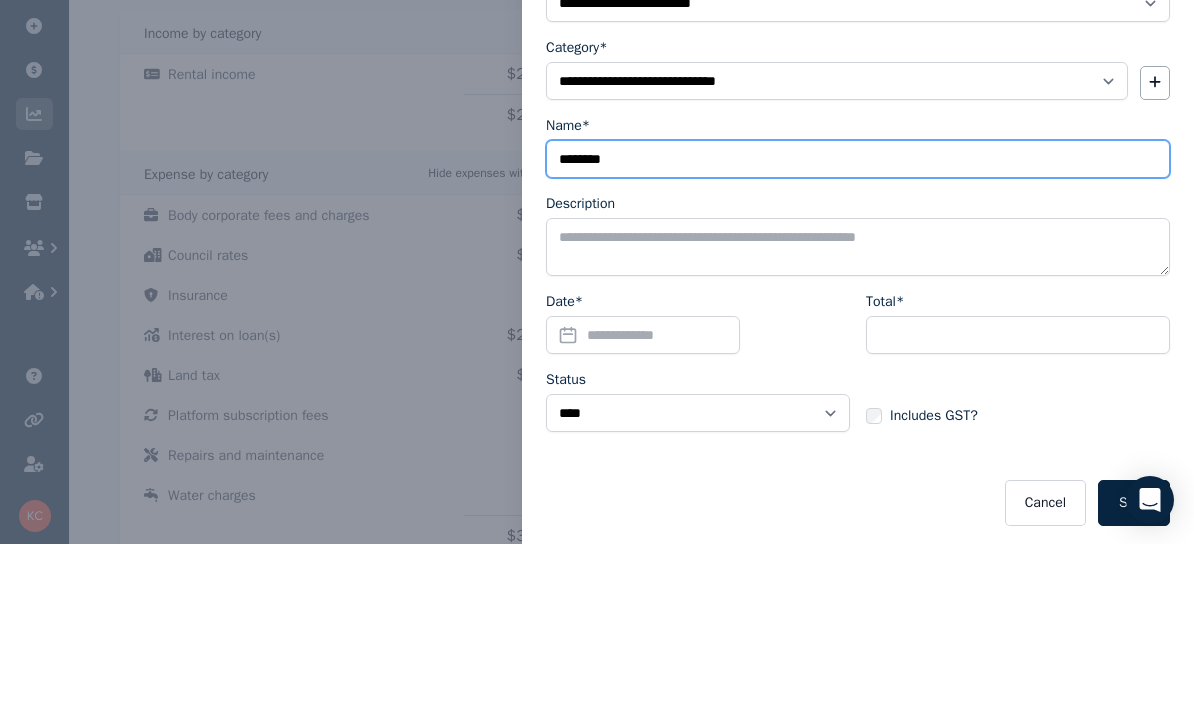 type on "********" 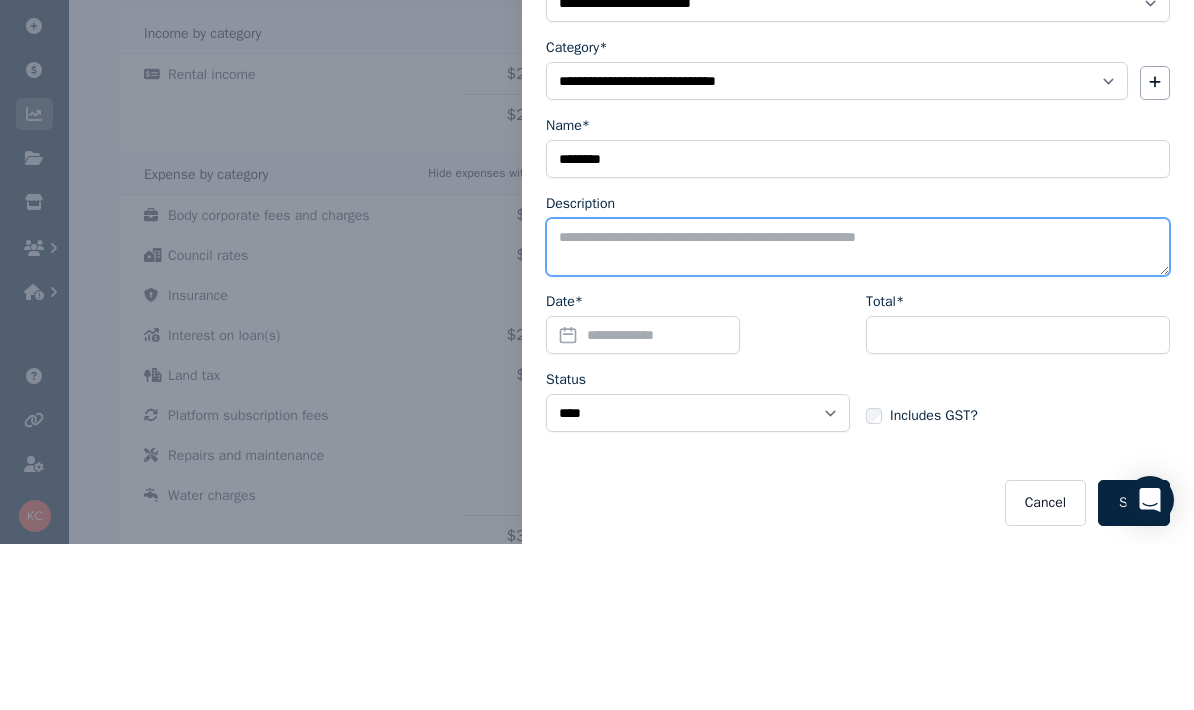 click on "Description" at bounding box center (858, 413) 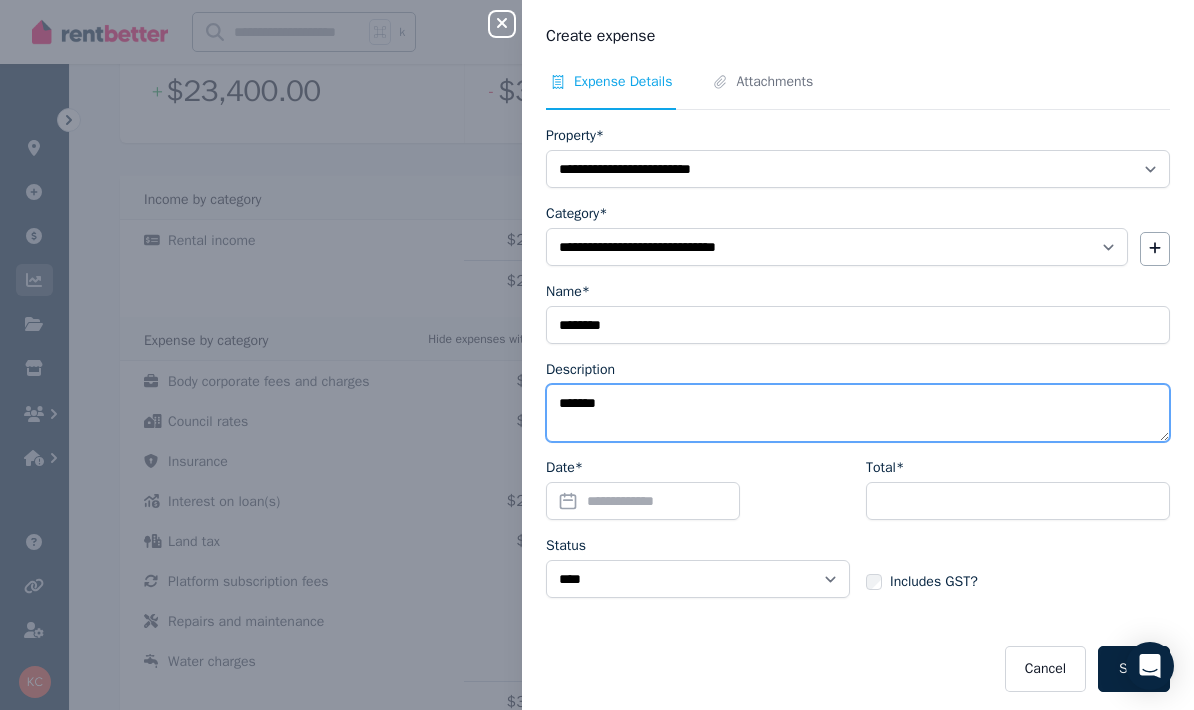 type on "*******" 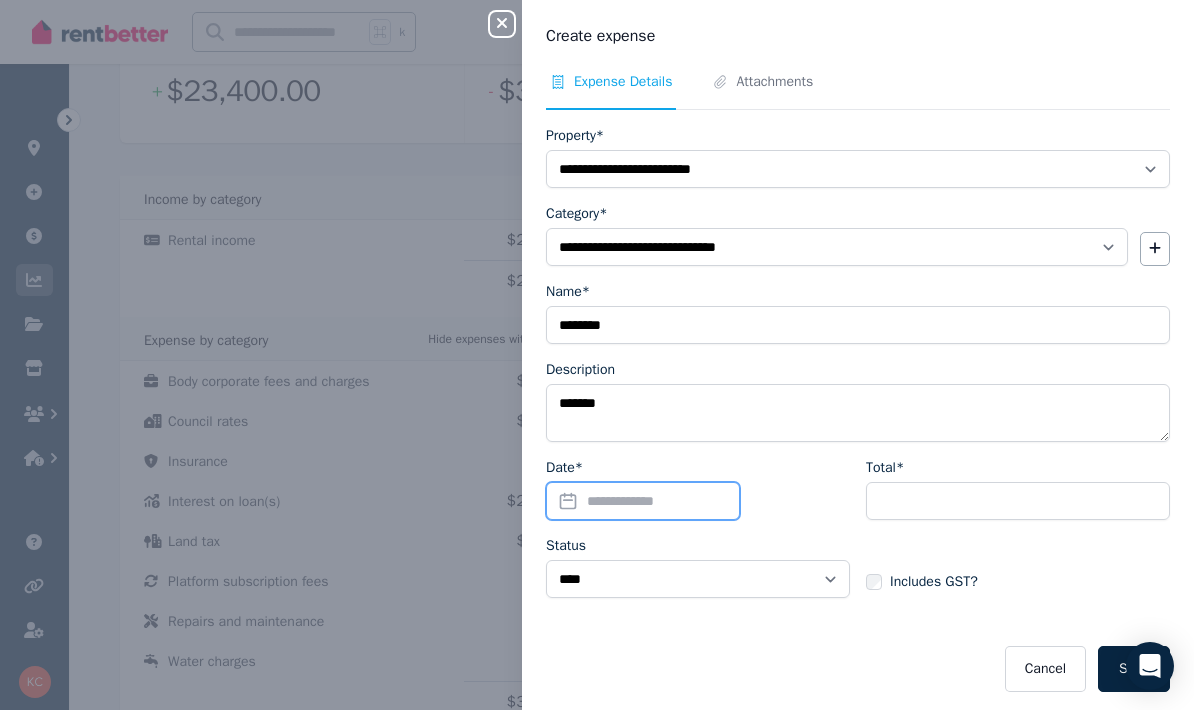 click on "Date*" at bounding box center [643, 501] 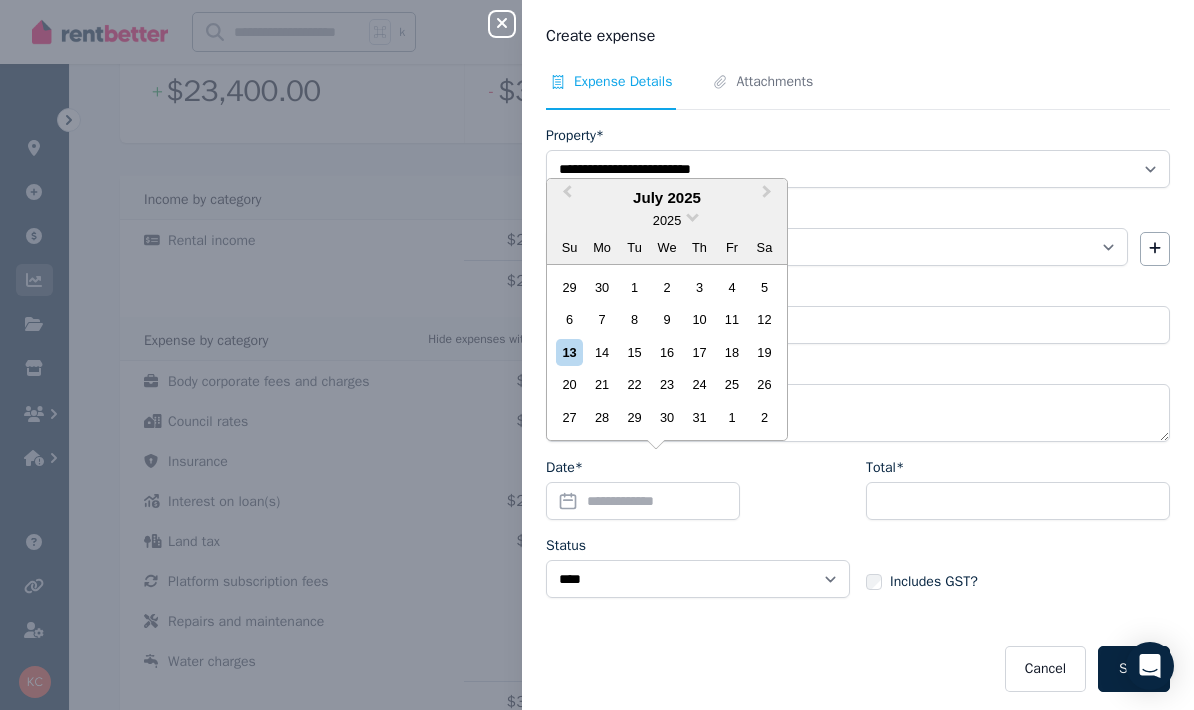 click on "Previous Month" at bounding box center [567, 196] 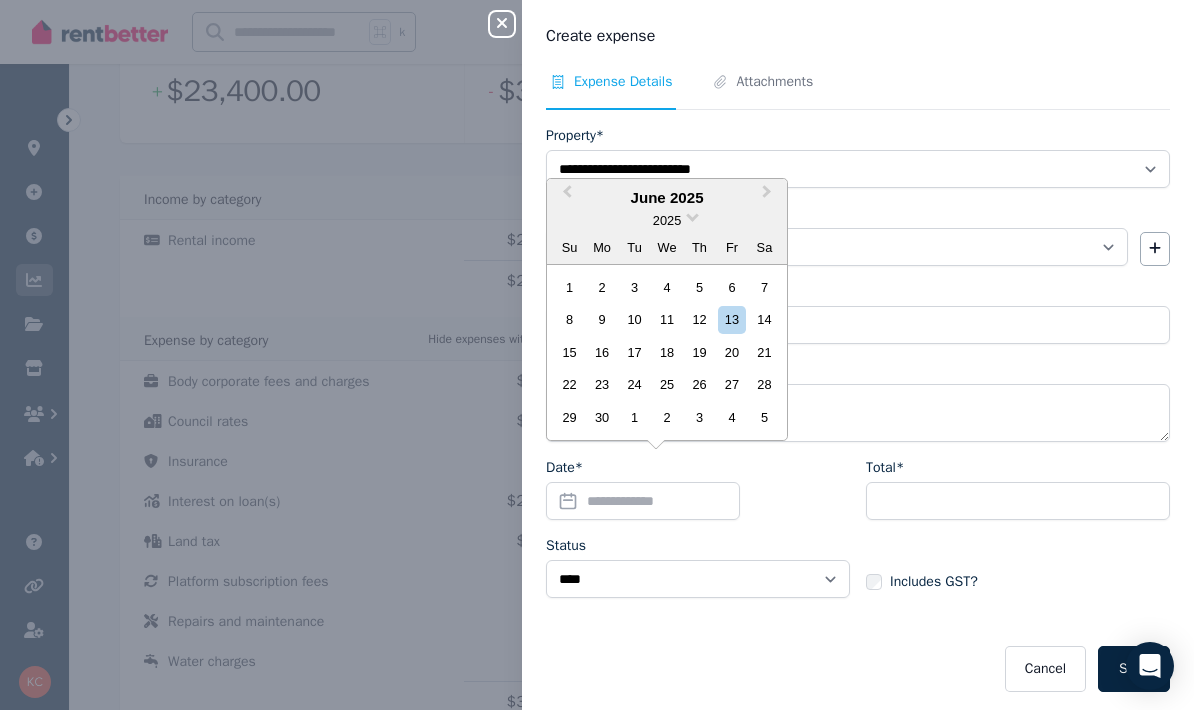 click on "Previous Month" at bounding box center (565, 197) 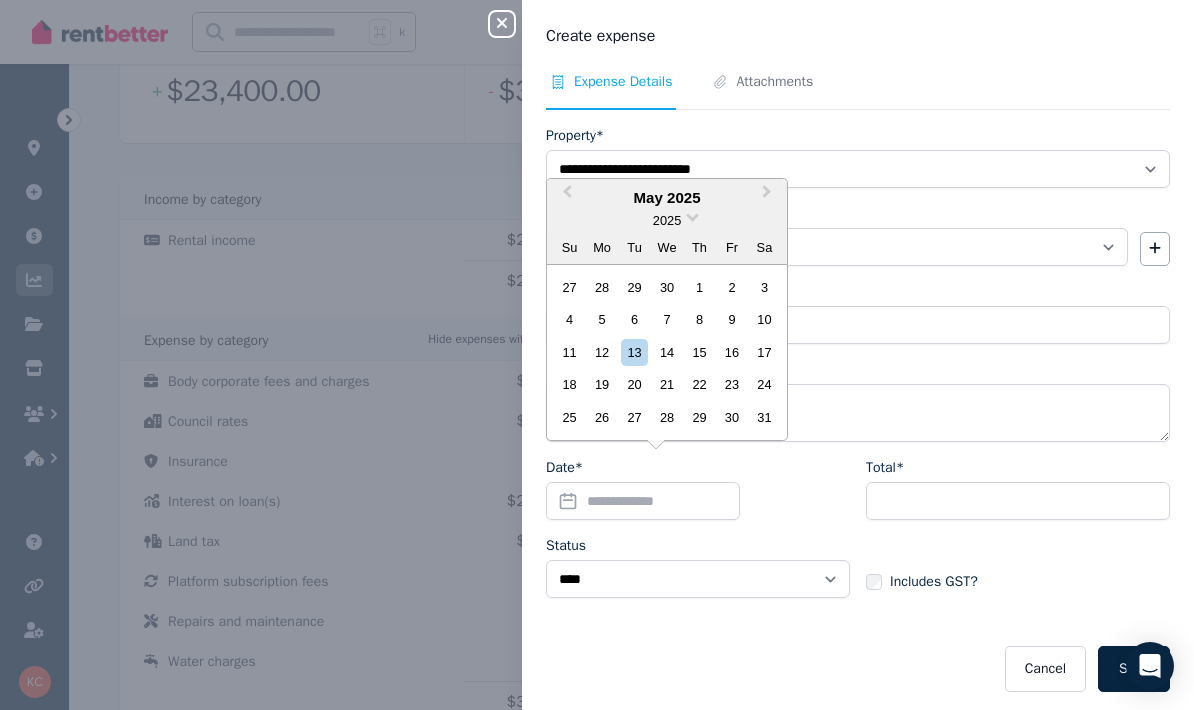 click on "Previous Month" at bounding box center (565, 197) 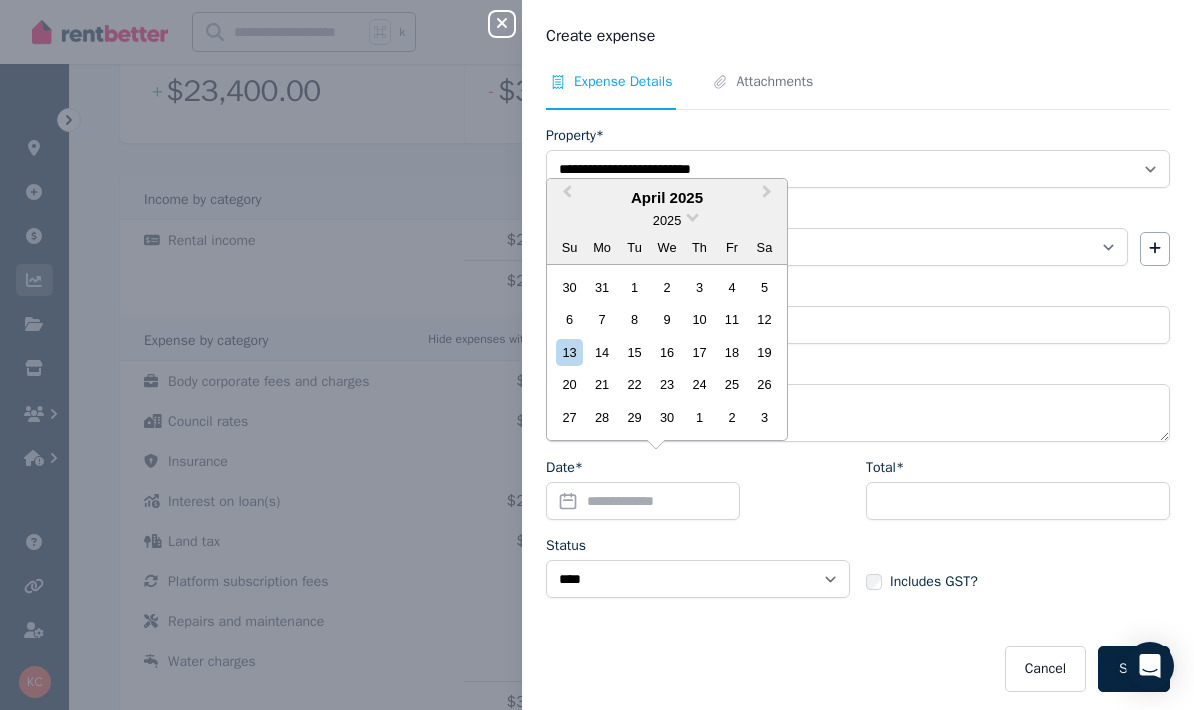 click on "Previous Month" at bounding box center (567, 196) 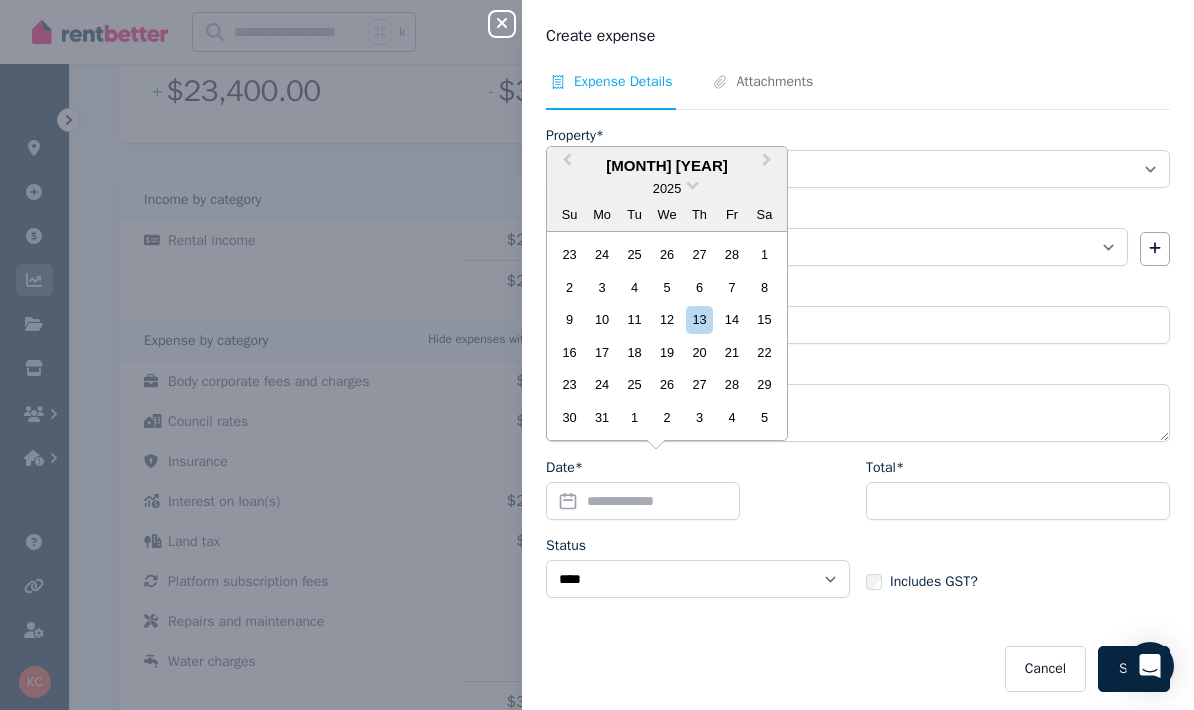 click on "12" at bounding box center (666, 319) 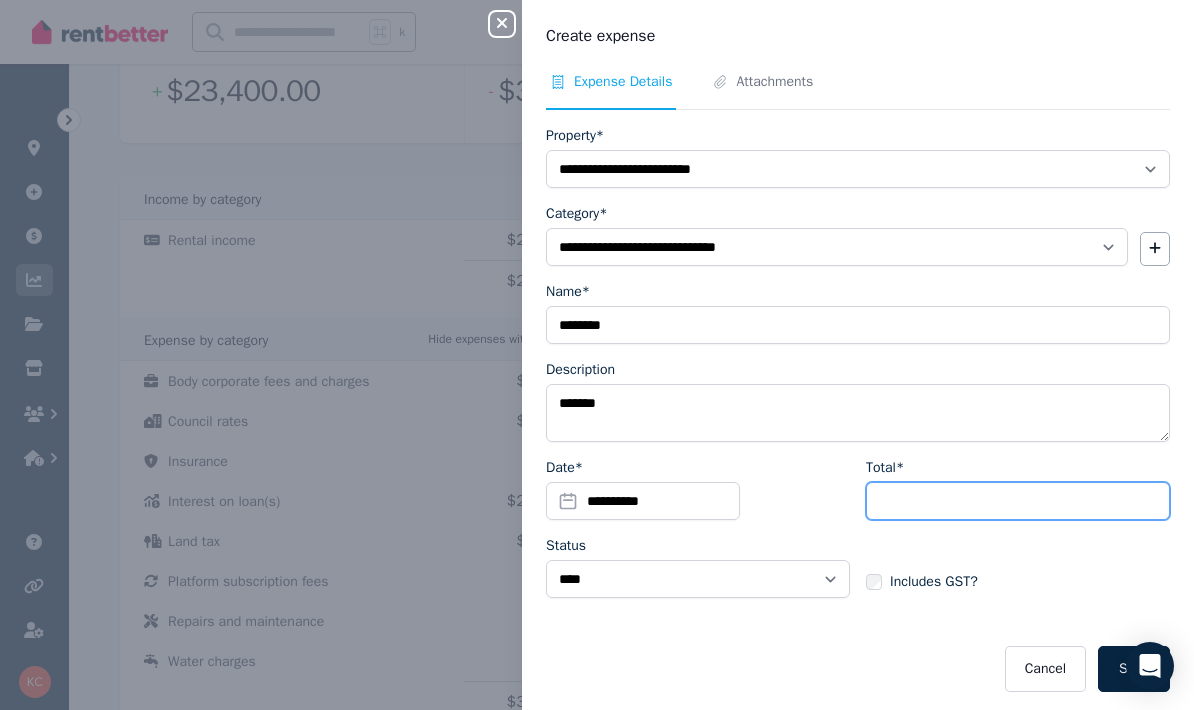 click on "Total*" at bounding box center (1018, 501) 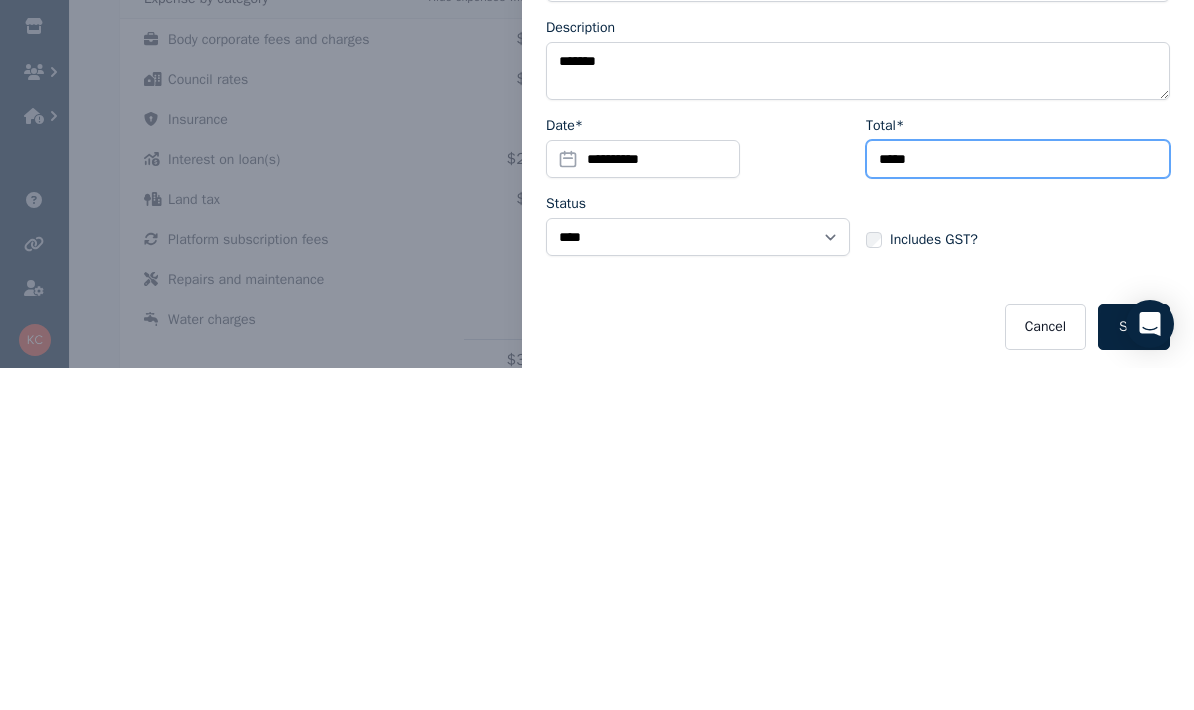 type on "*****" 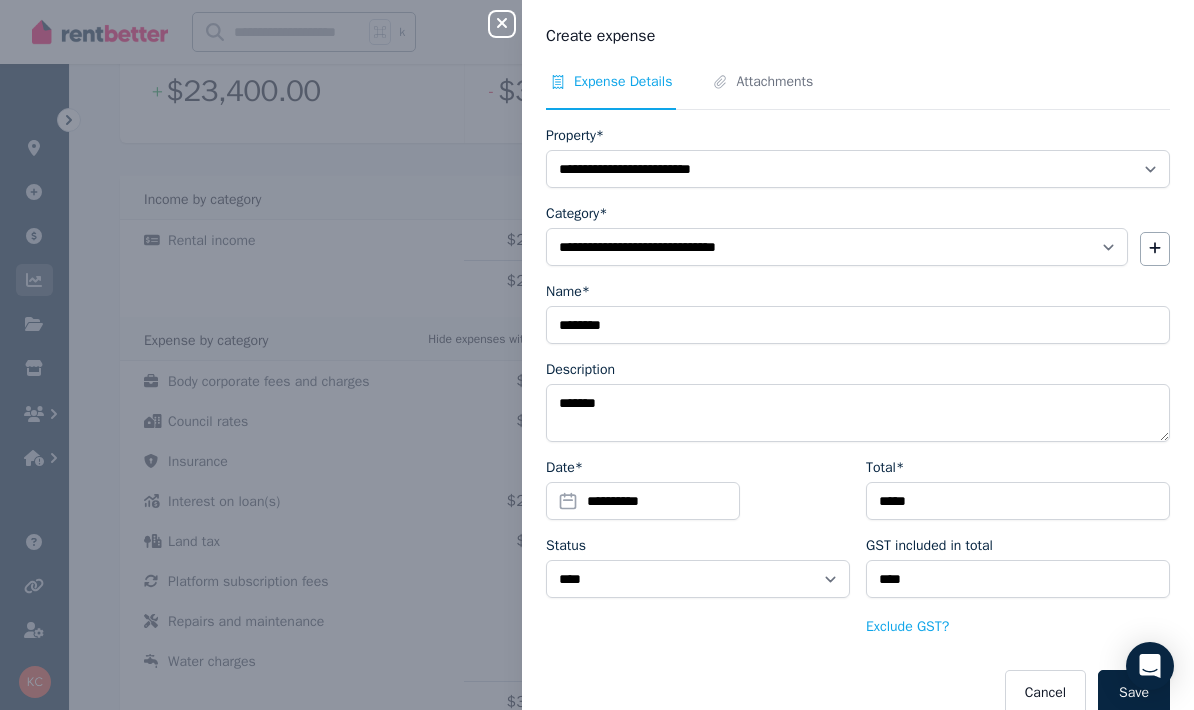 click on "Save" at bounding box center [1134, 693] 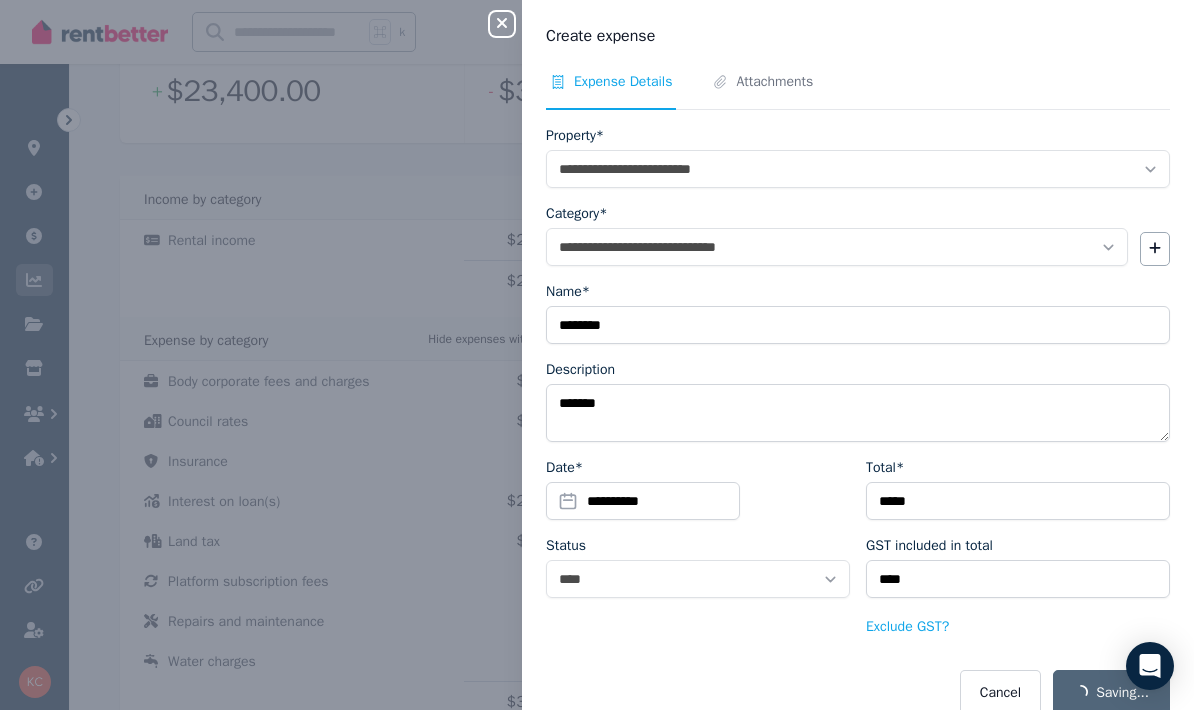 select 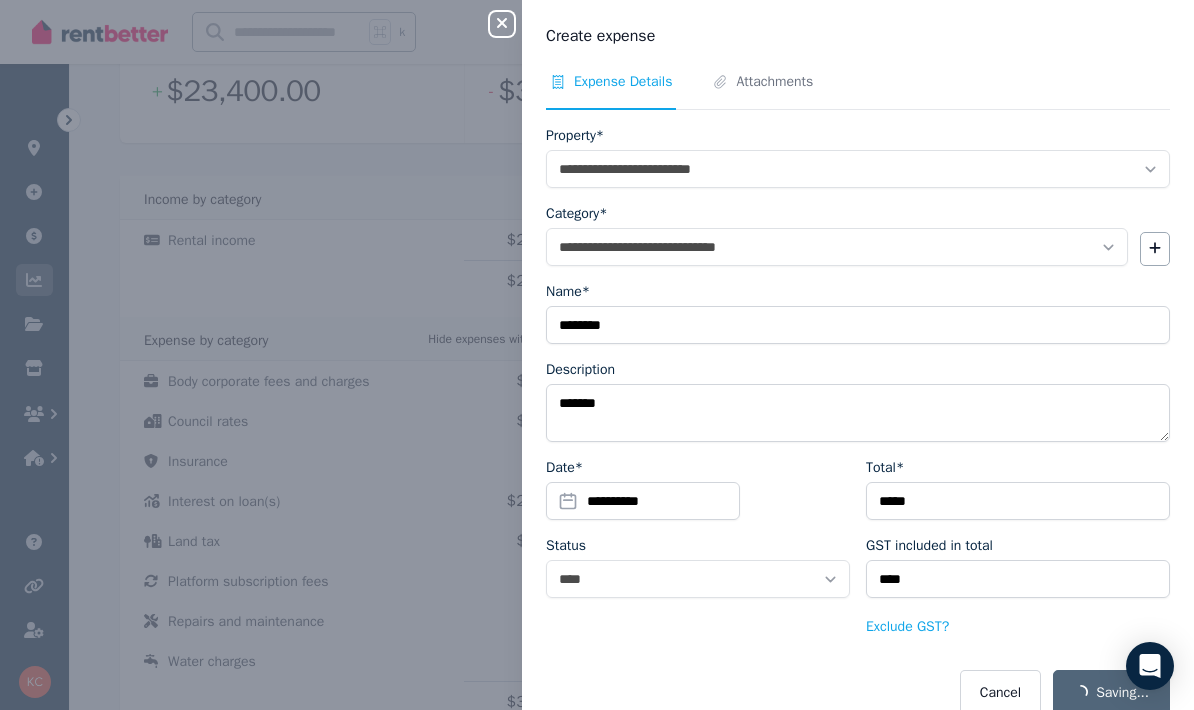 select 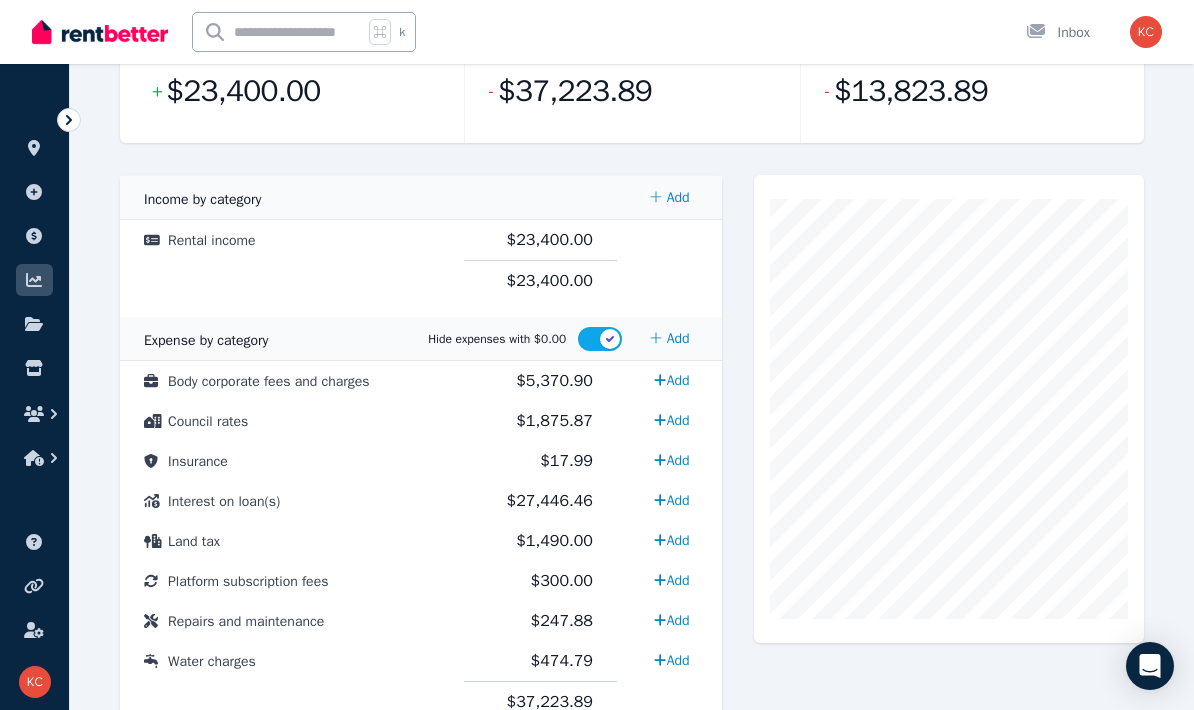 click on "Repairs and maintenance" at bounding box center (246, 621) 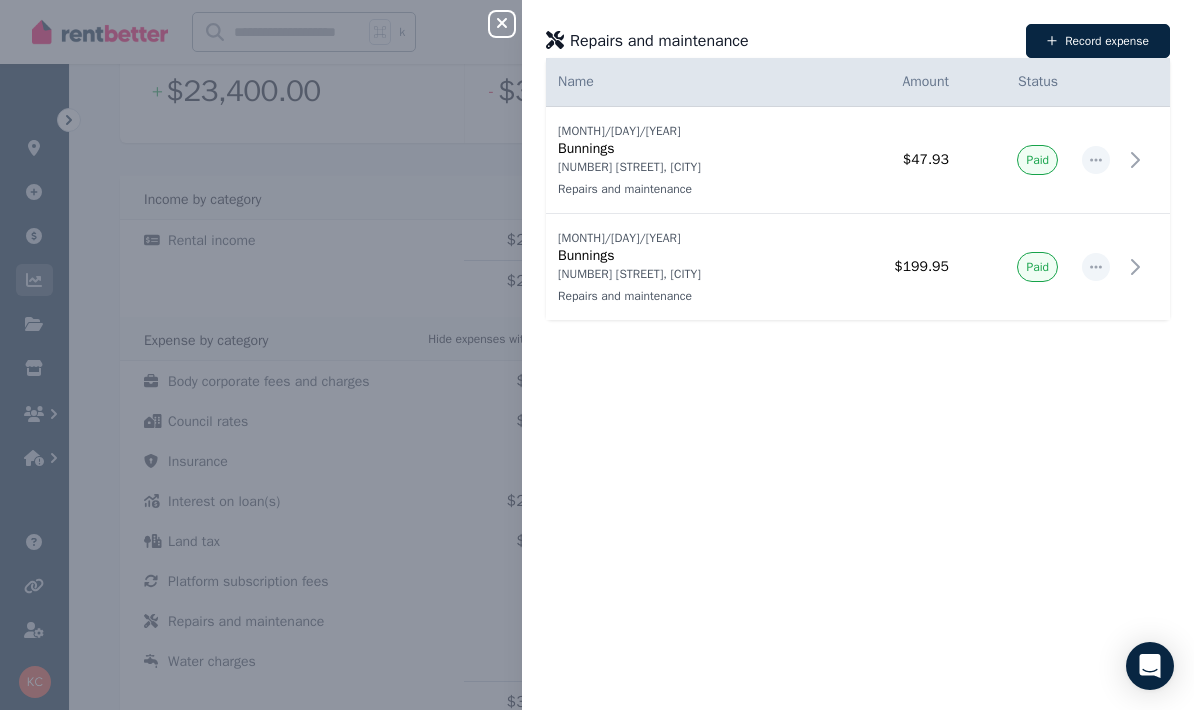 click on "[NUMBER] [STREET], [CITY]" at bounding box center (687, 274) 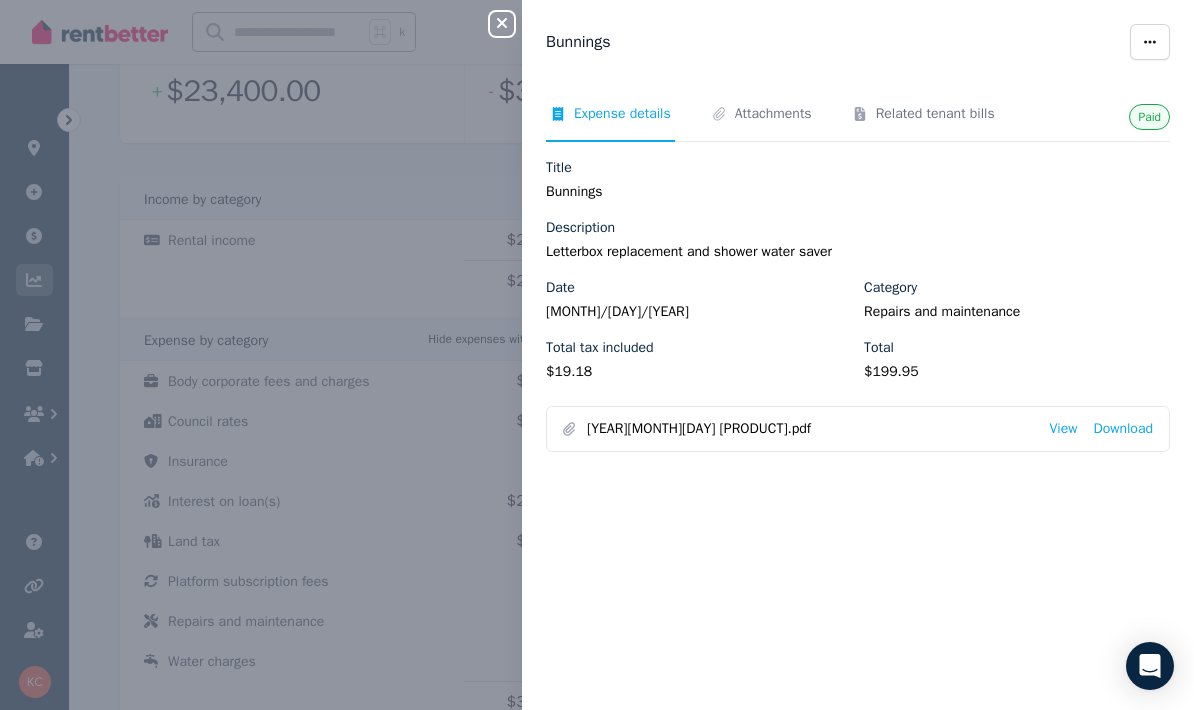 click on "View" at bounding box center [1063, 429] 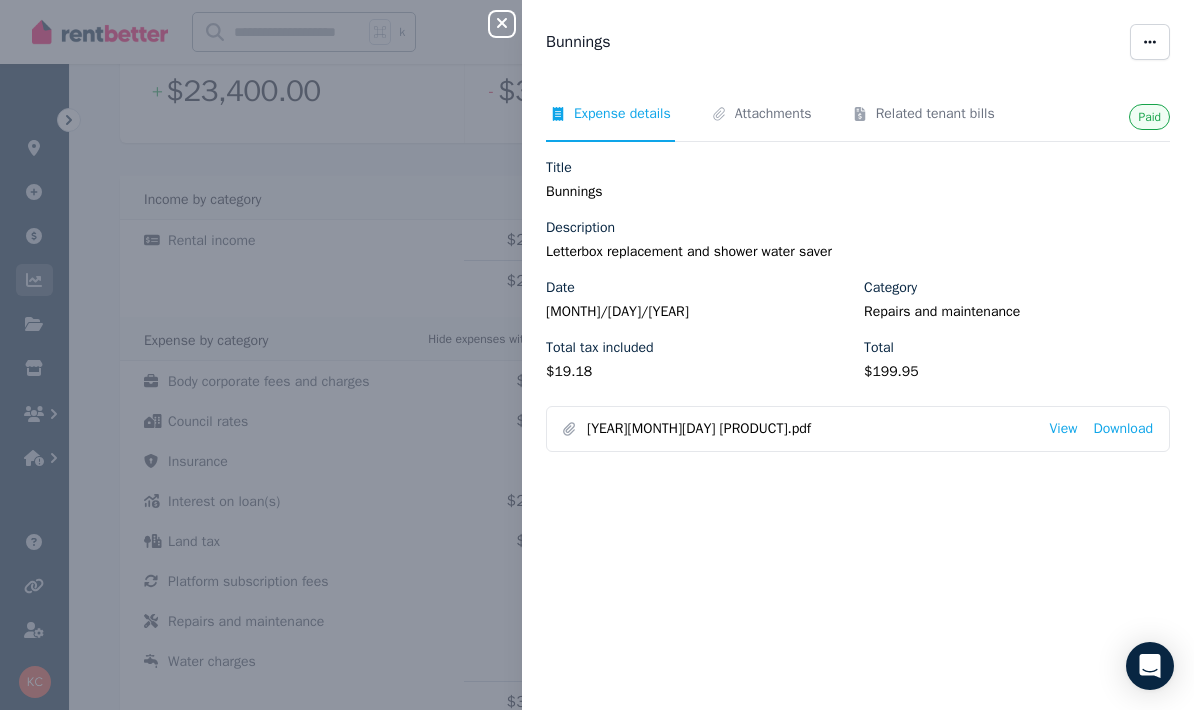 scroll, scrollTop: 401, scrollLeft: 0, axis: vertical 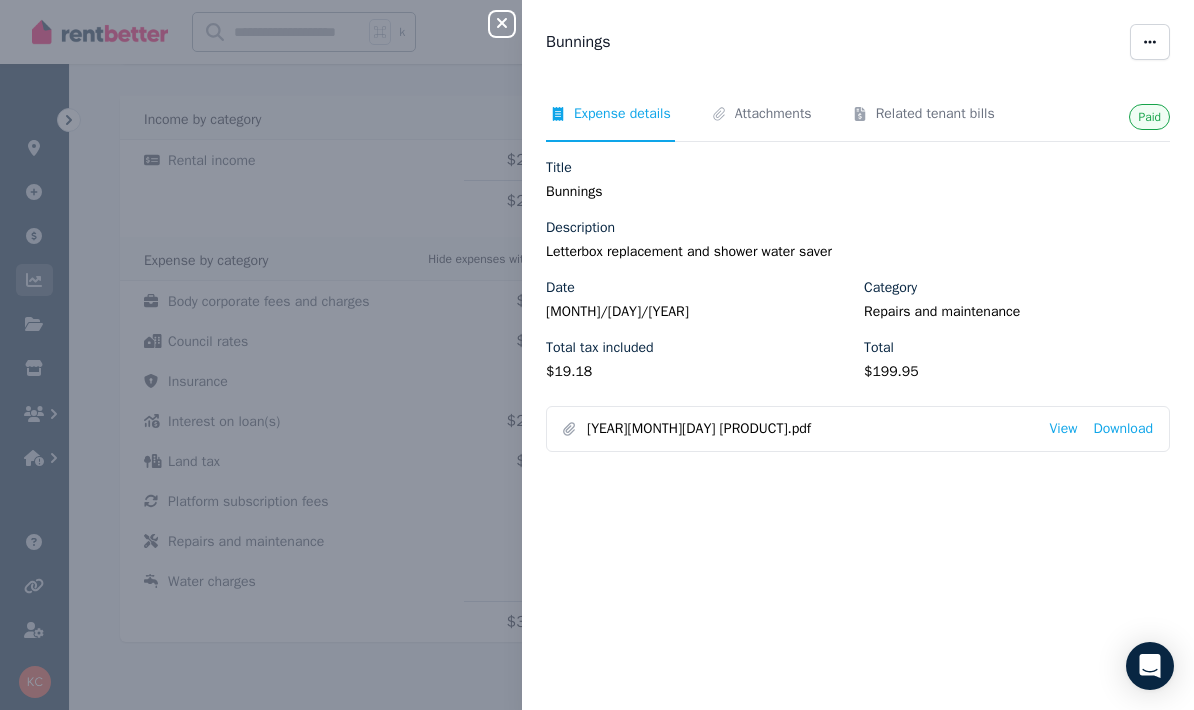 click on "Close panel" at bounding box center [502, 24] 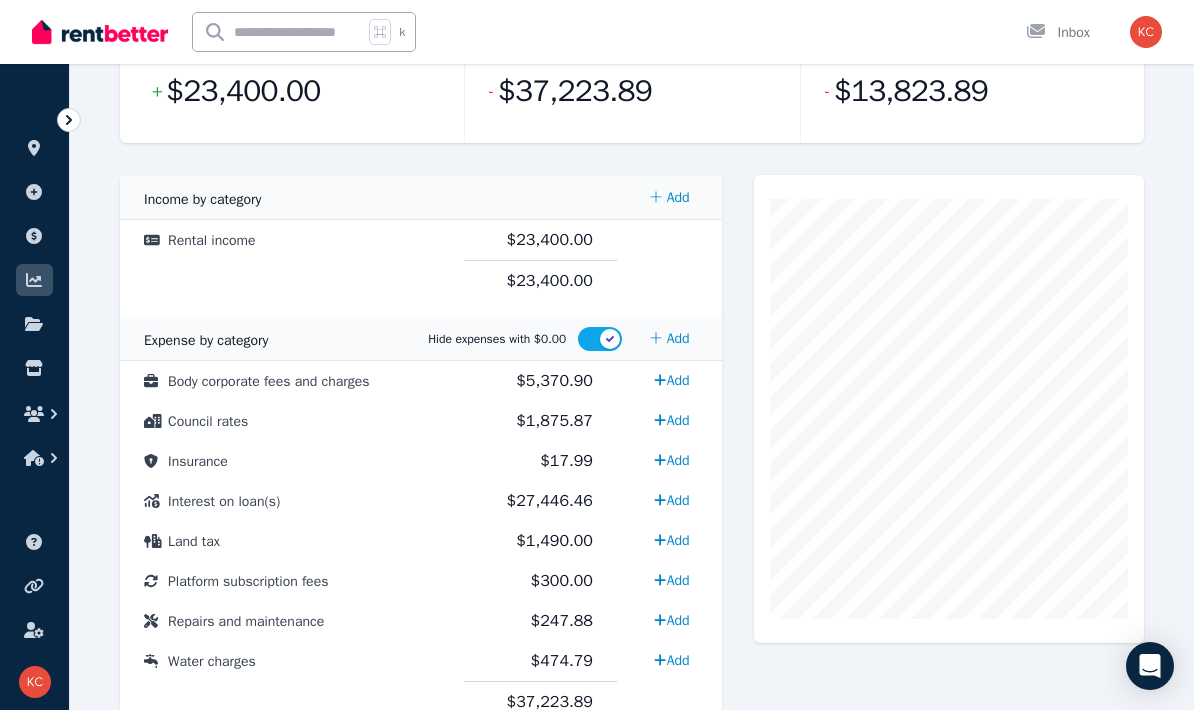 click on "Repairs and maintenance" at bounding box center [246, 621] 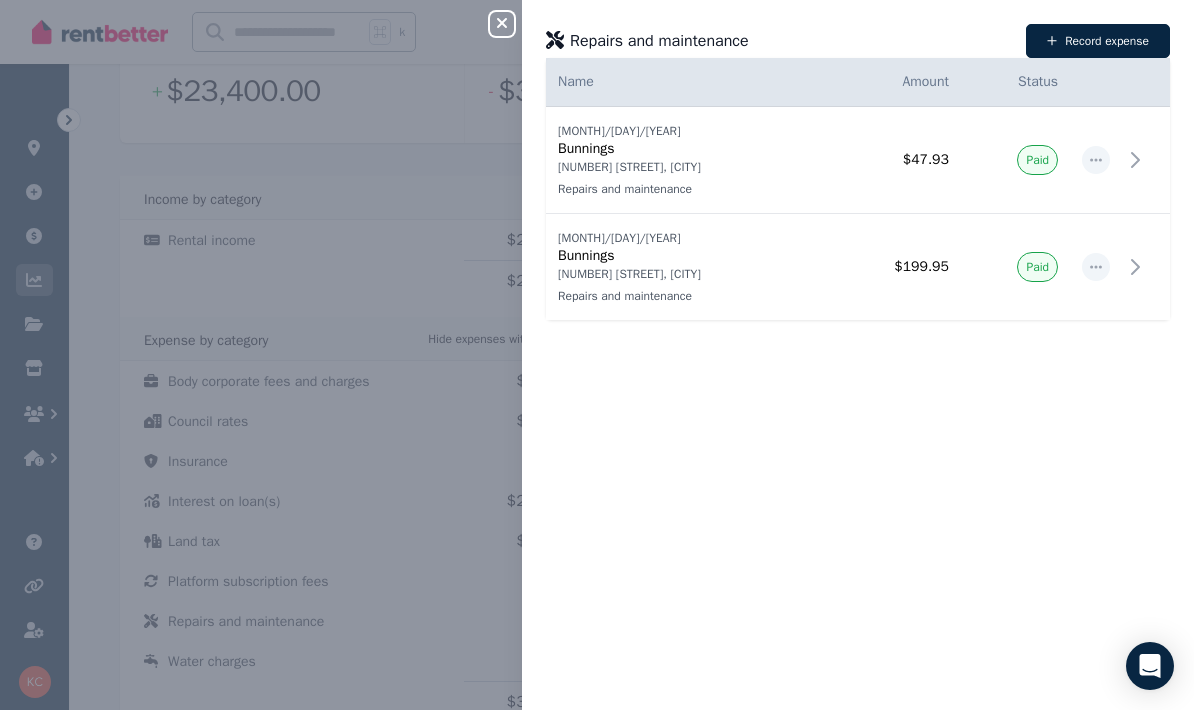 click 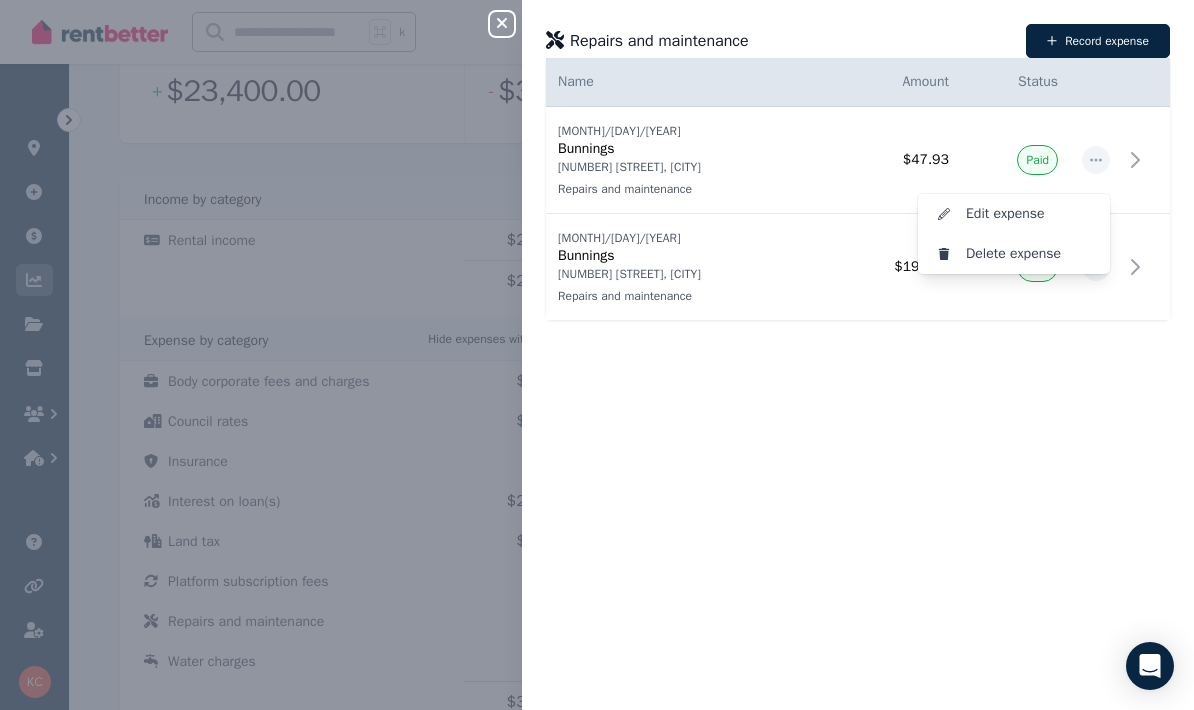 click on "Edit expense" at bounding box center [1030, 214] 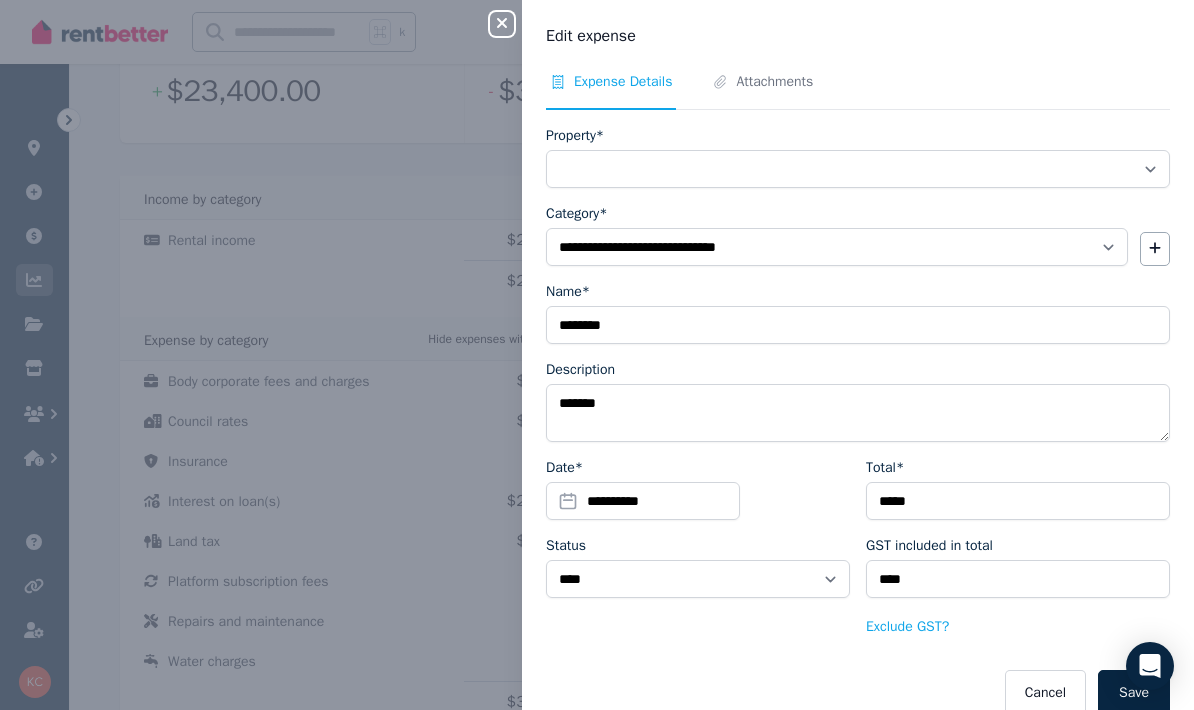select on "**********" 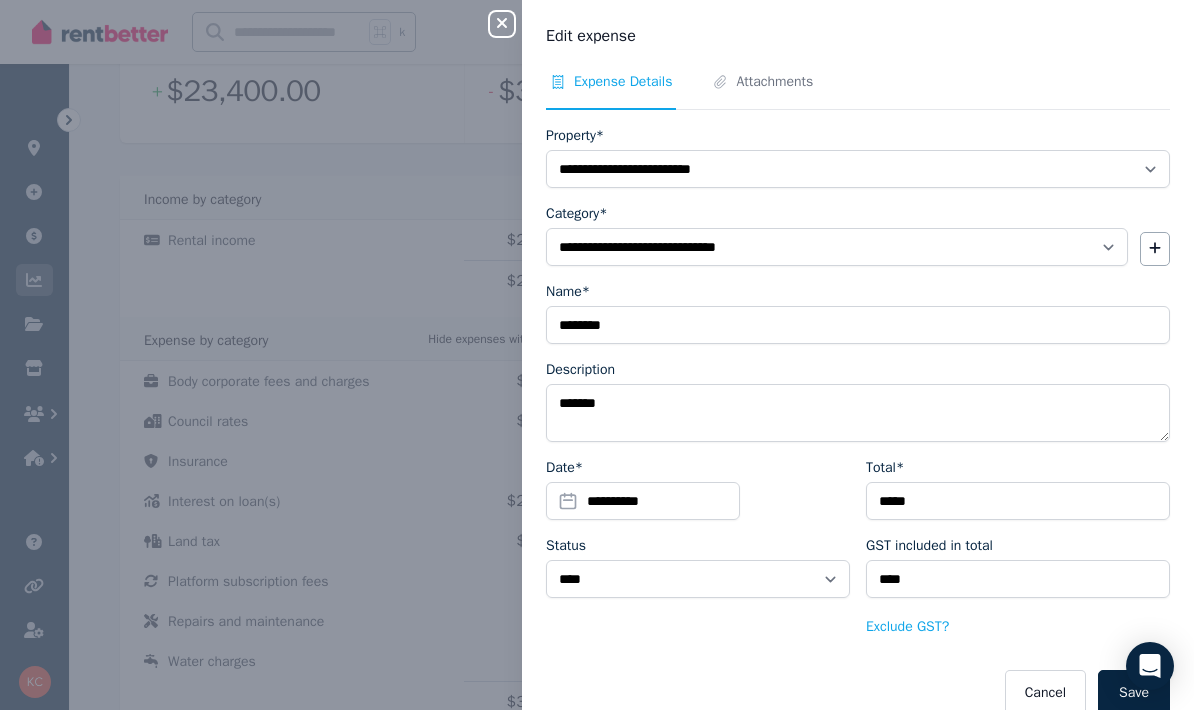 click on "Attachments" at bounding box center (774, 82) 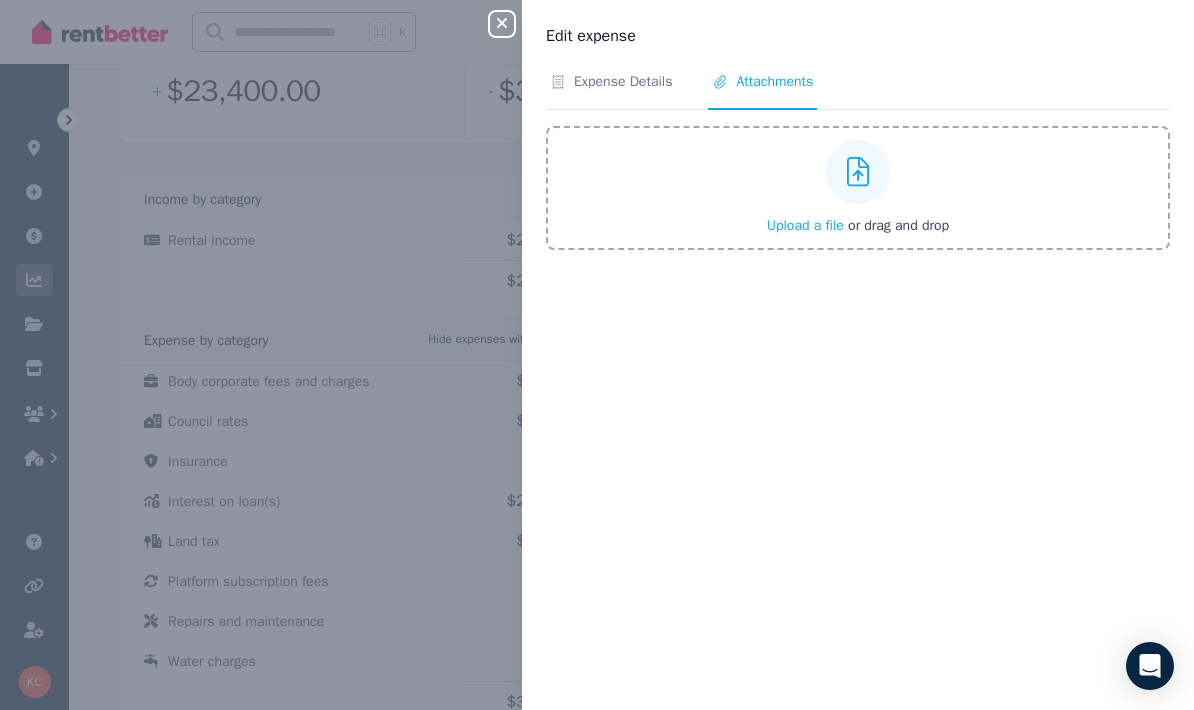 click 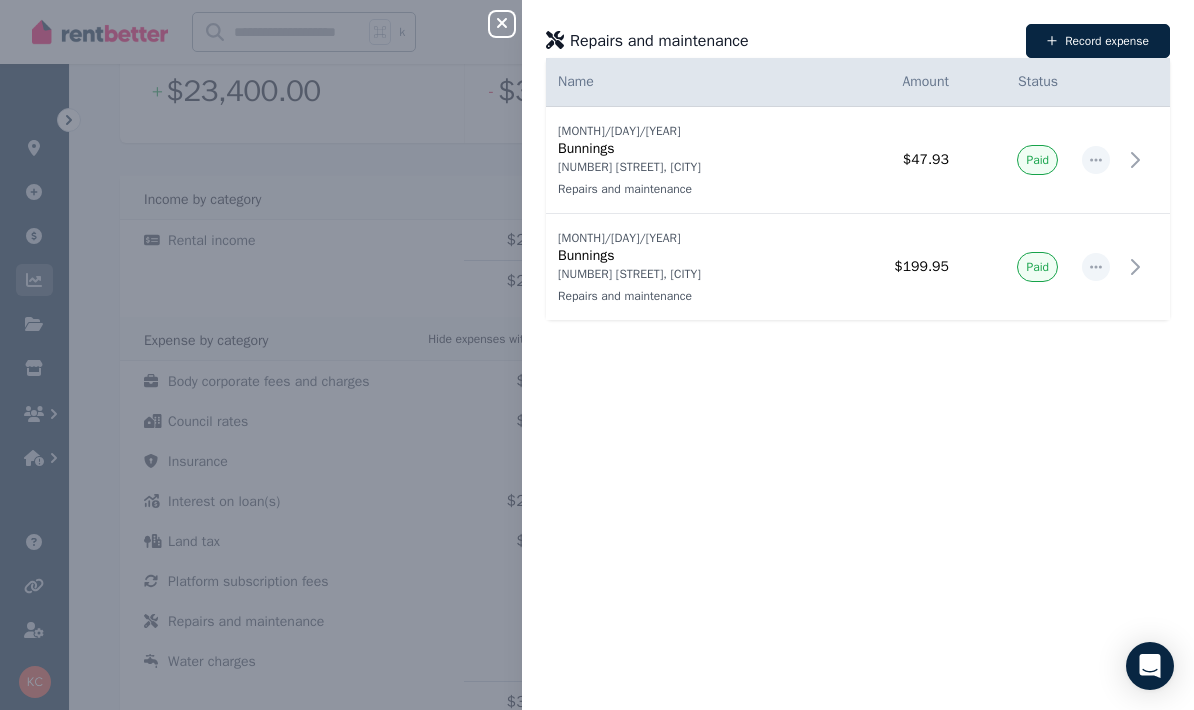 click on "Record expense" at bounding box center (1098, 41) 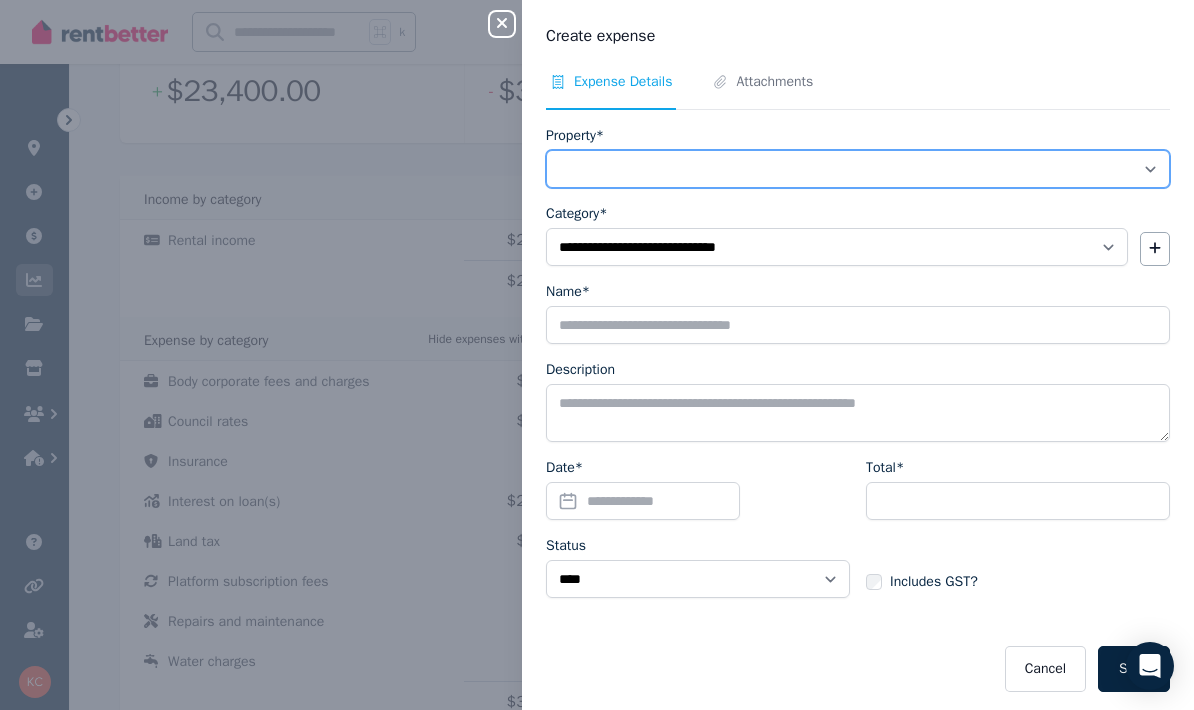 click on "**********" at bounding box center [858, 169] 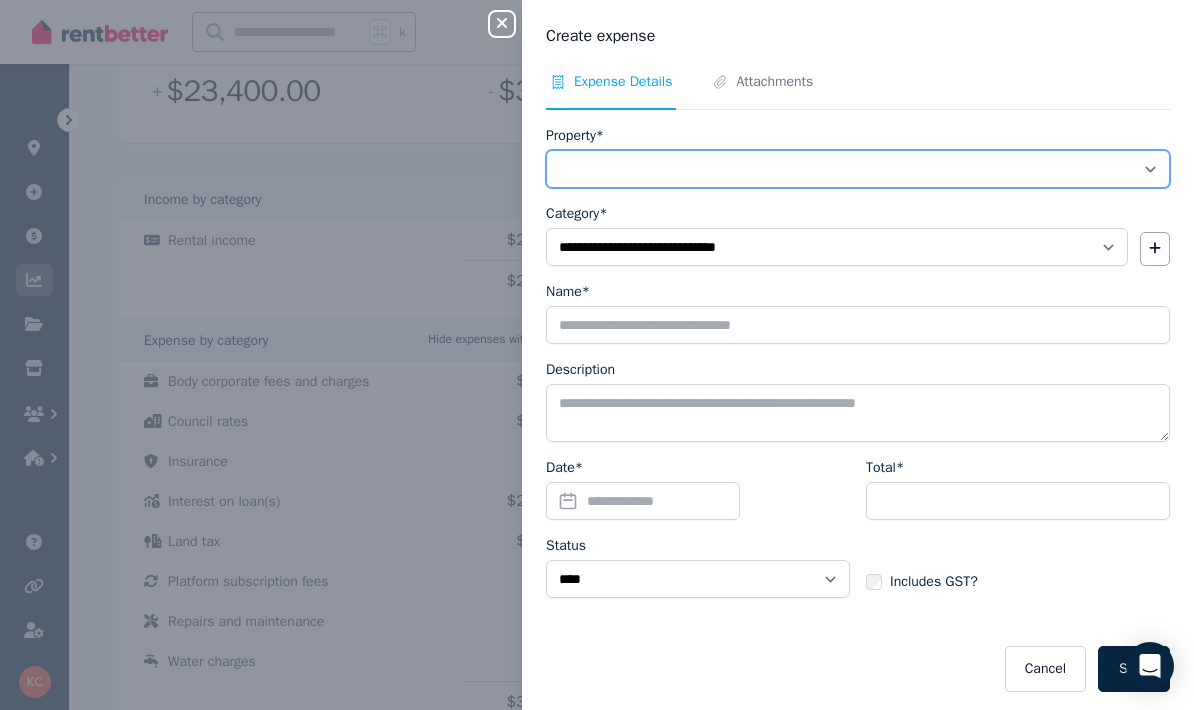 select on "**********" 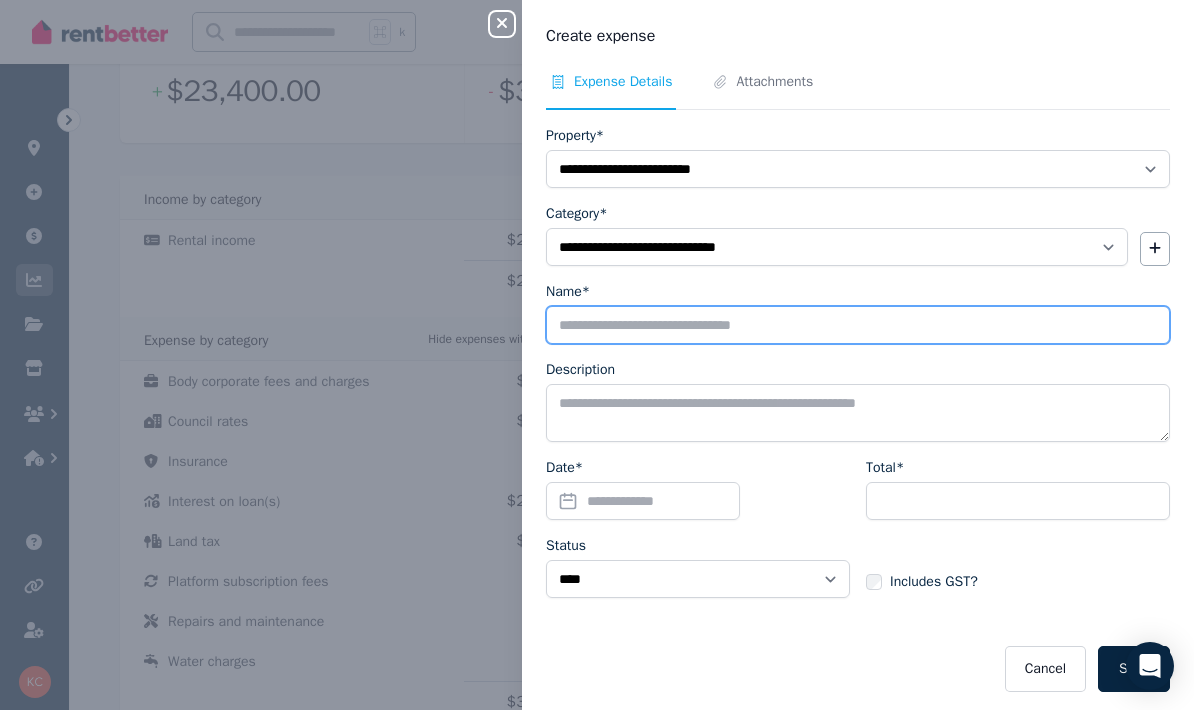 click on "Name*" at bounding box center (858, 325) 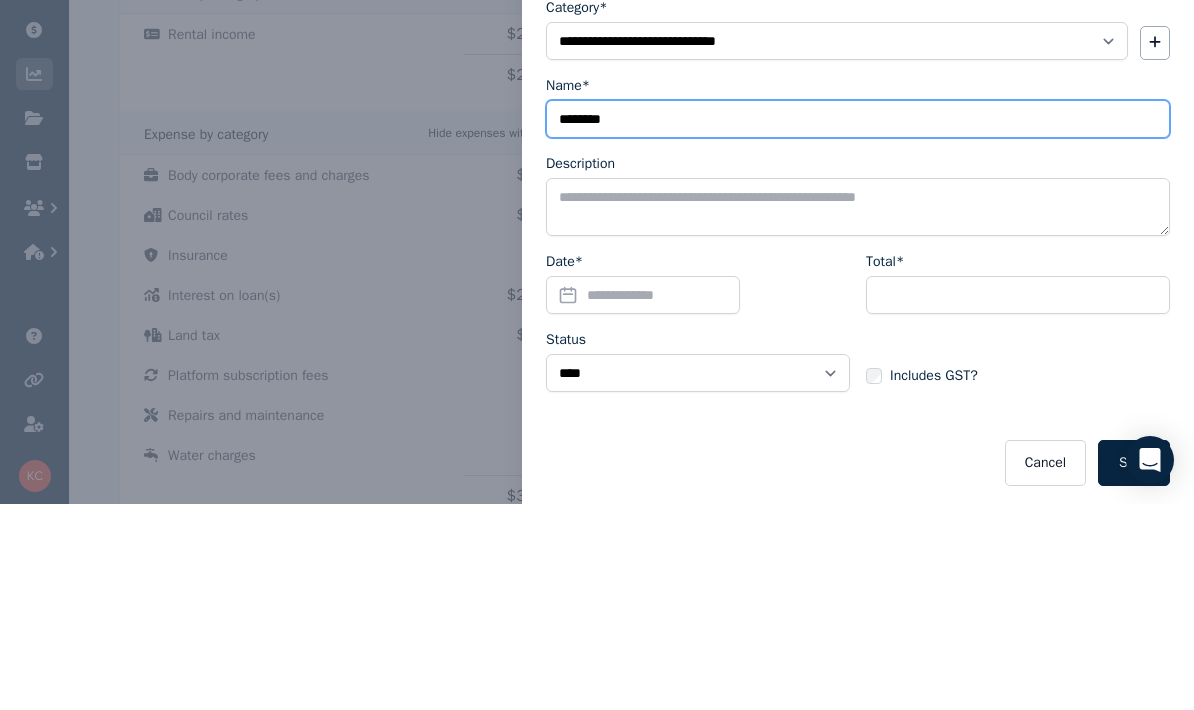 type on "********" 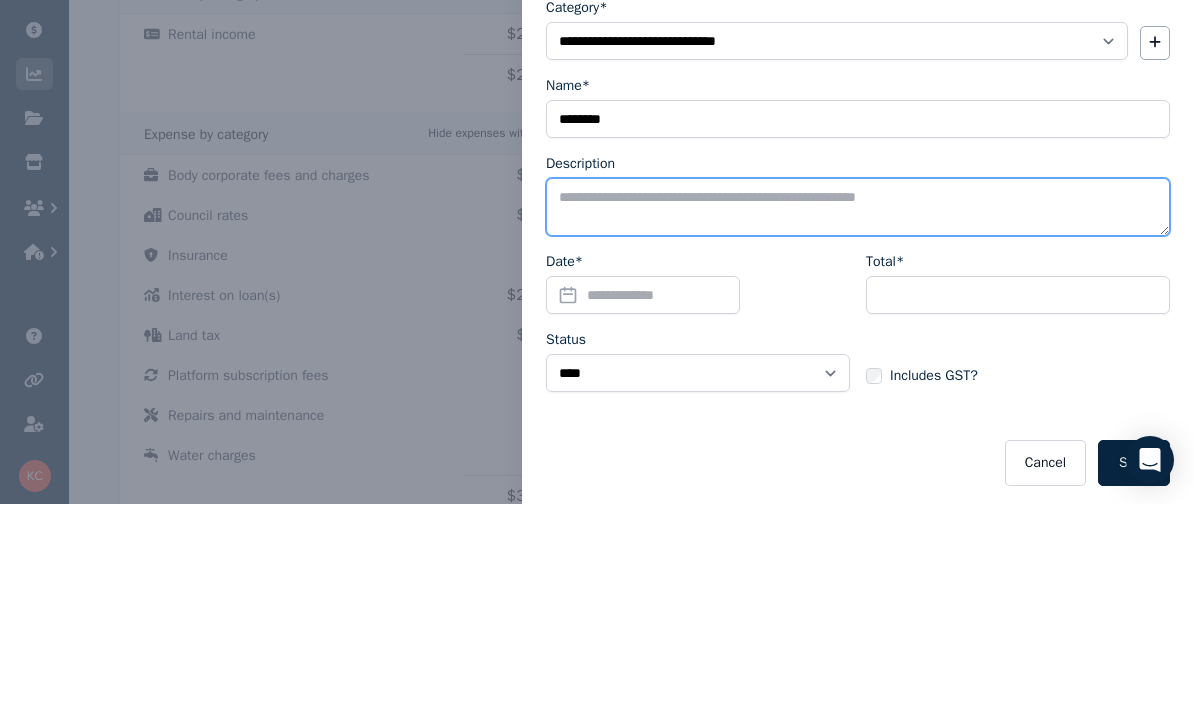 click on "Description" at bounding box center (858, 413) 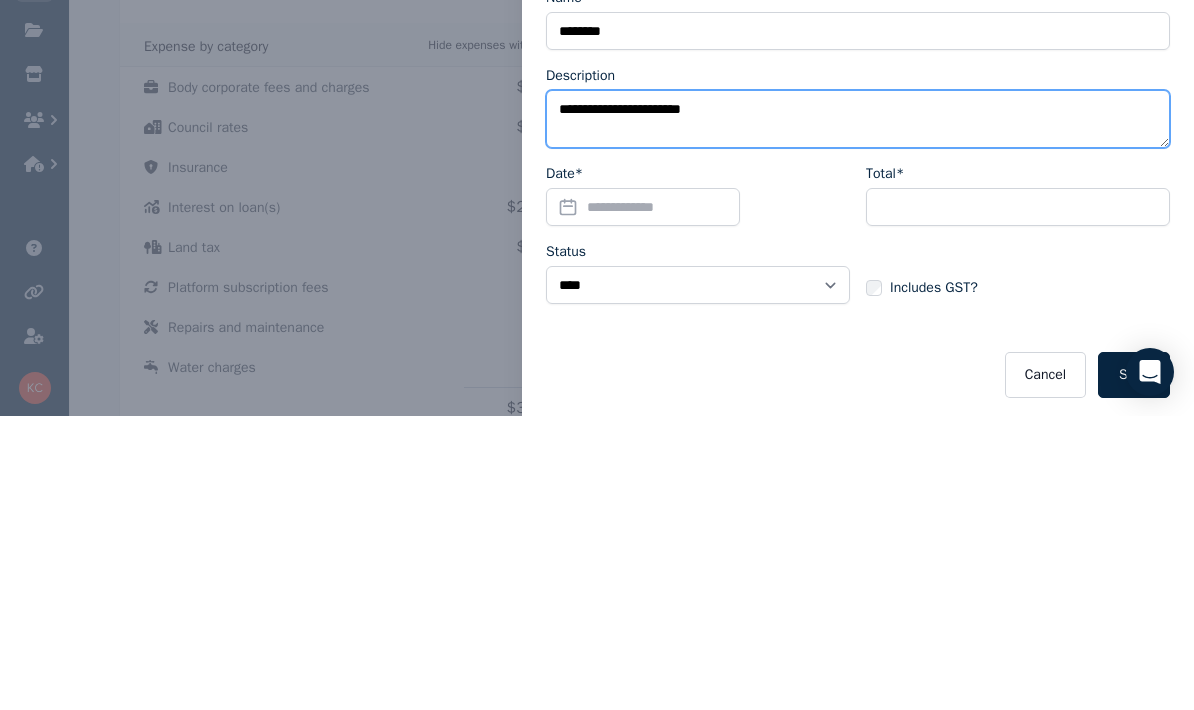 type on "**********" 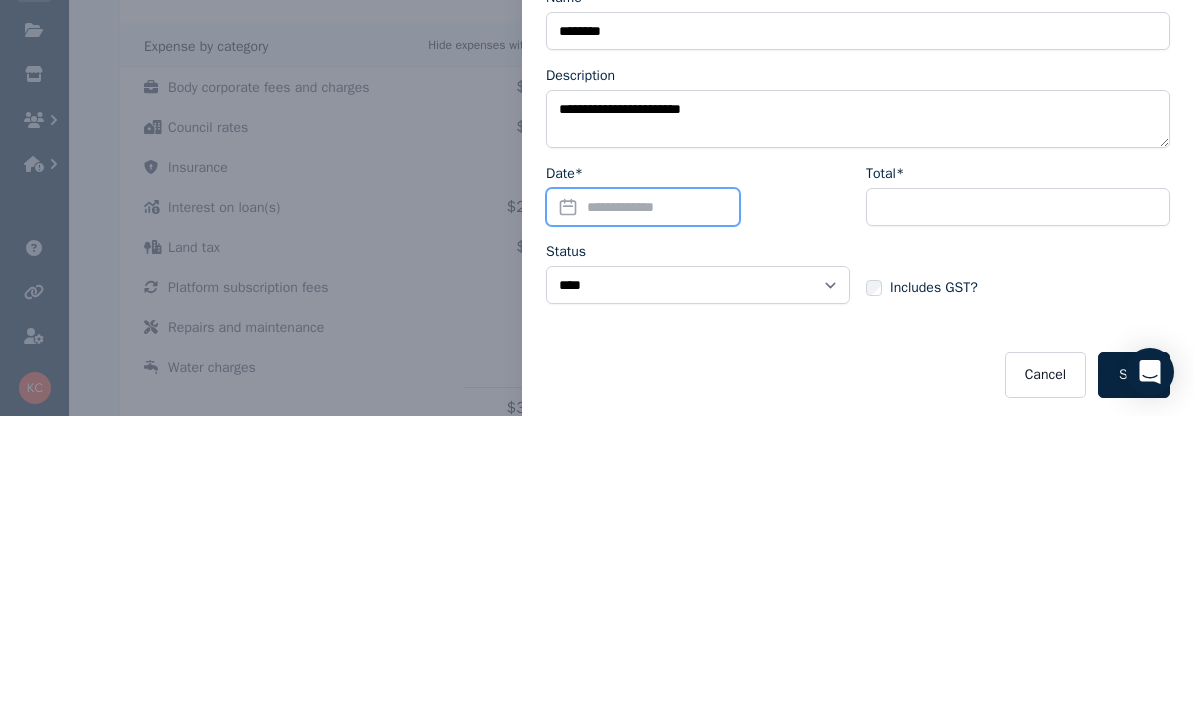 click on "Date*" at bounding box center [643, 501] 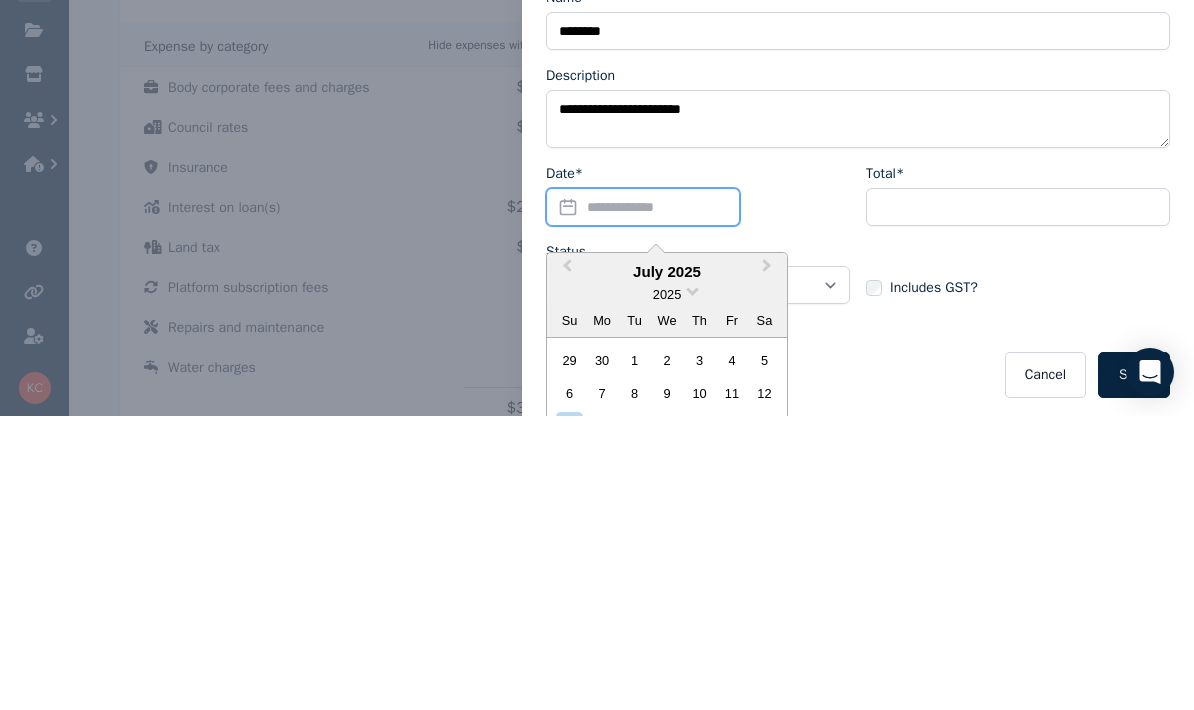 scroll, scrollTop: 401, scrollLeft: 0, axis: vertical 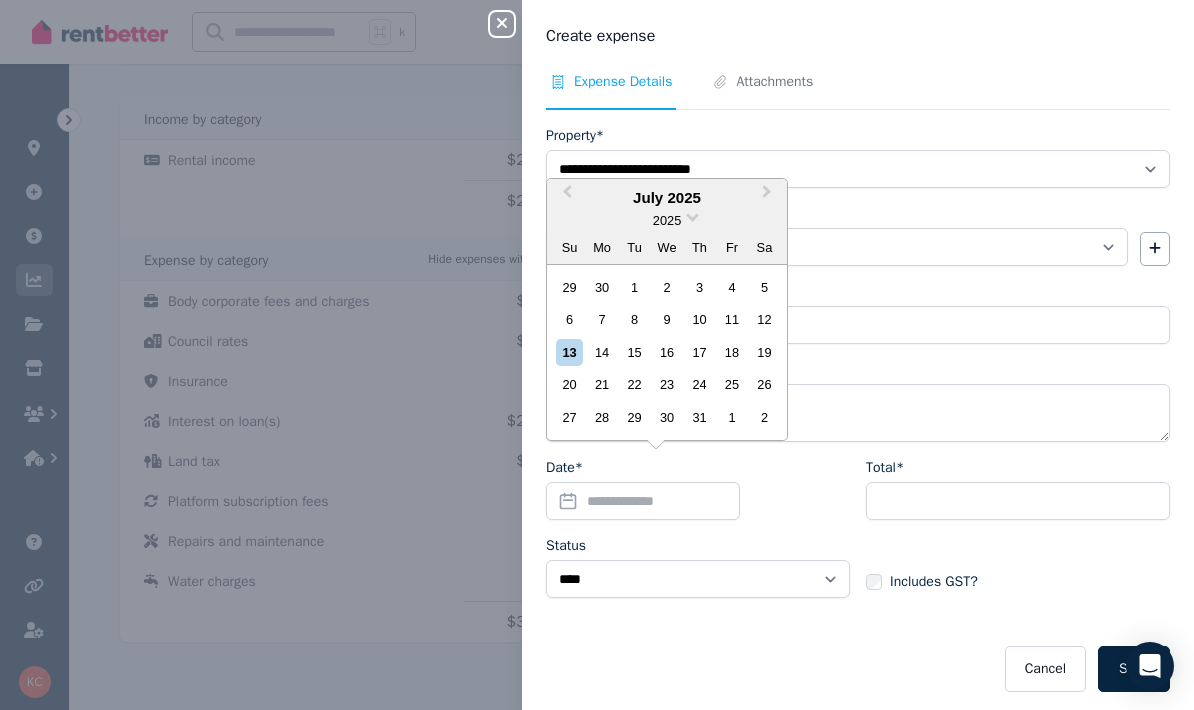 click on "Previous Month" at bounding box center (567, 196) 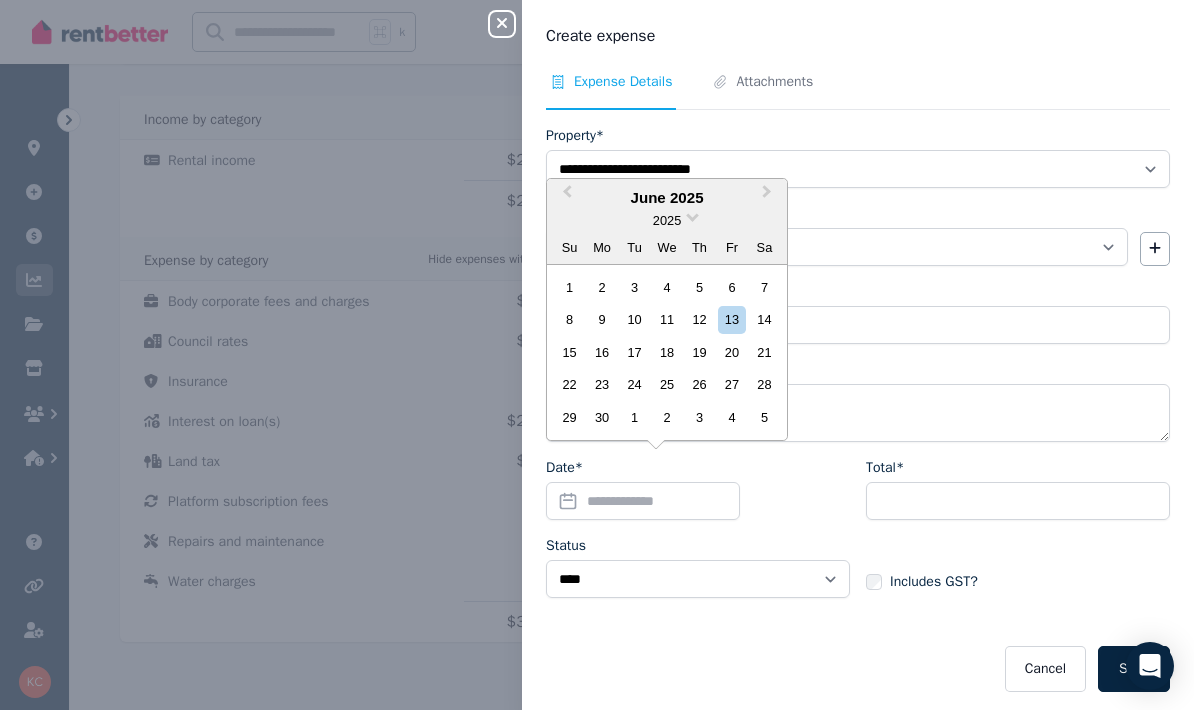 click on "Previous Month" at bounding box center (567, 196) 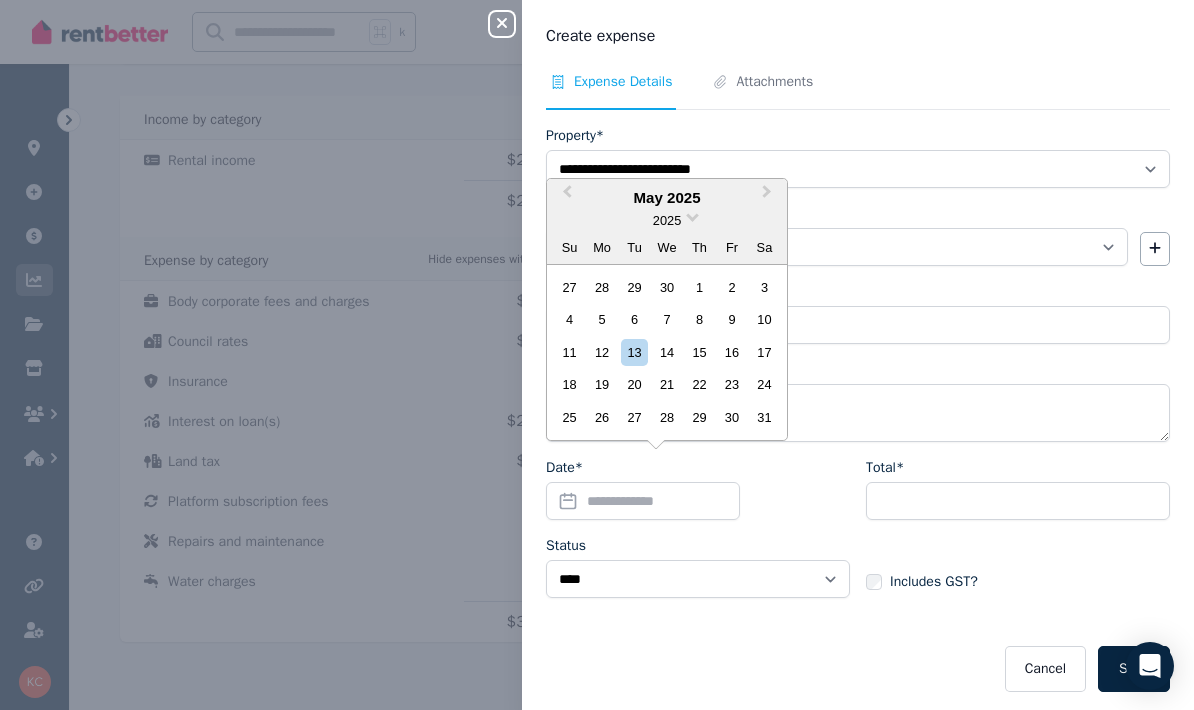click on "Previous Month" at bounding box center (565, 197) 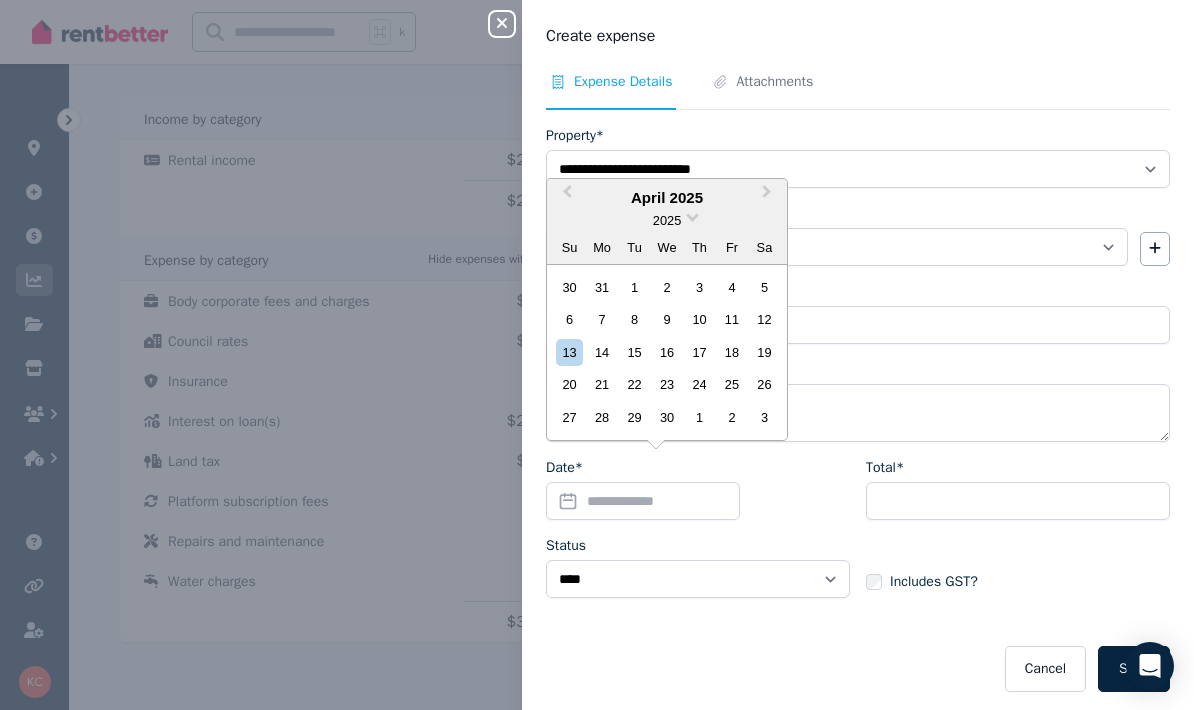 click on "3" at bounding box center (699, 287) 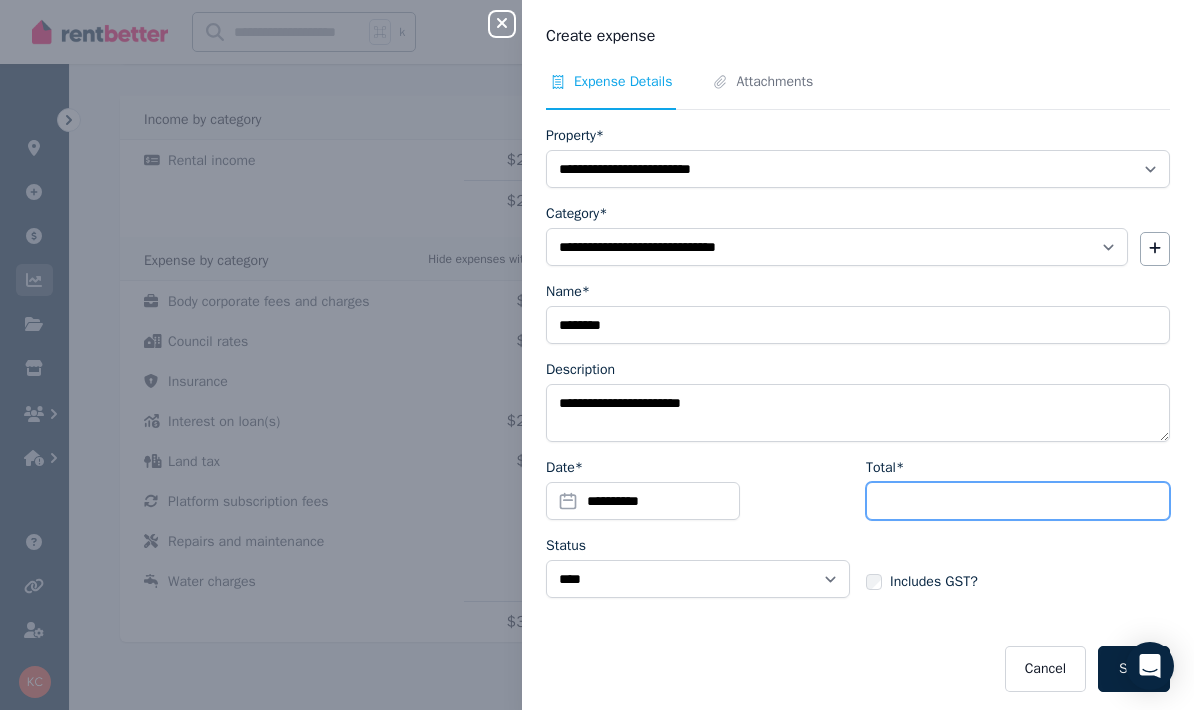 click on "Total*" at bounding box center (1018, 501) 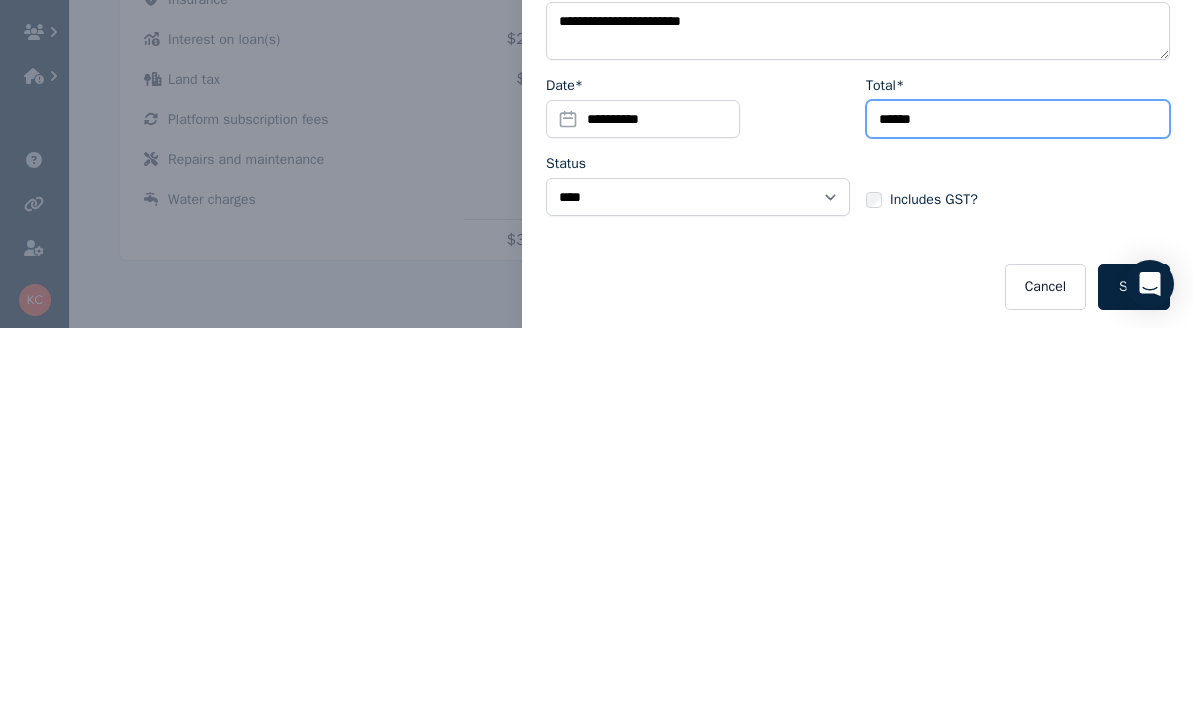 type on "******" 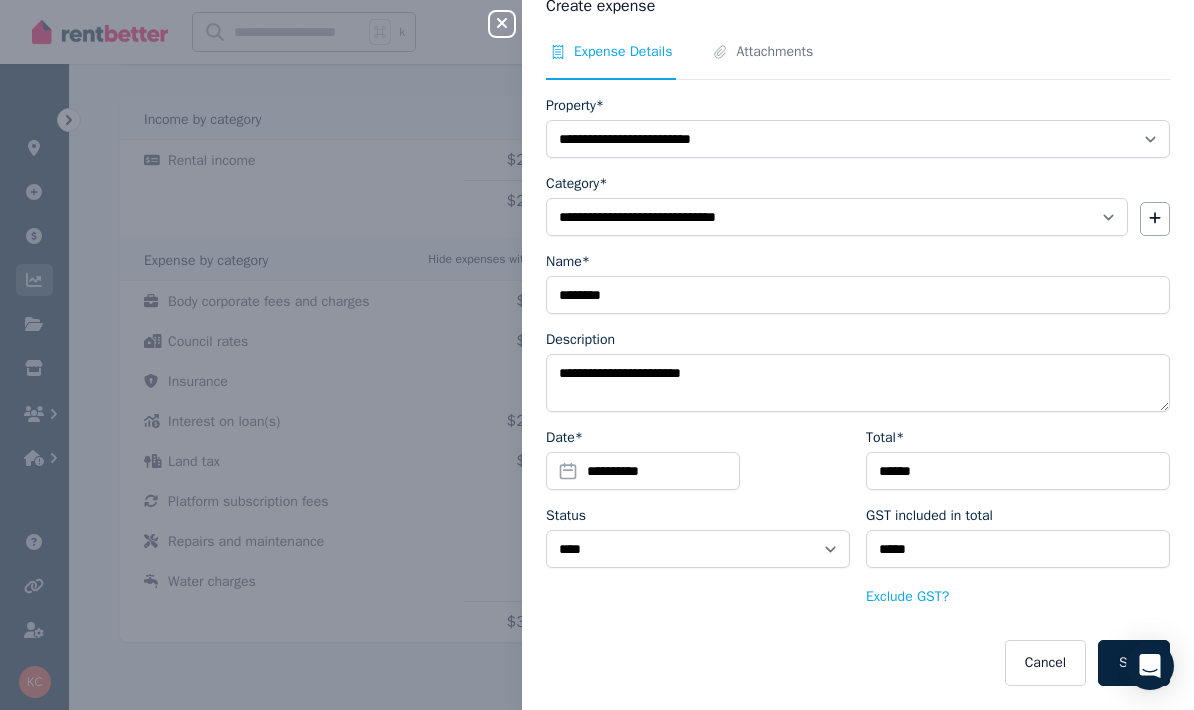 scroll, scrollTop: 30, scrollLeft: 0, axis: vertical 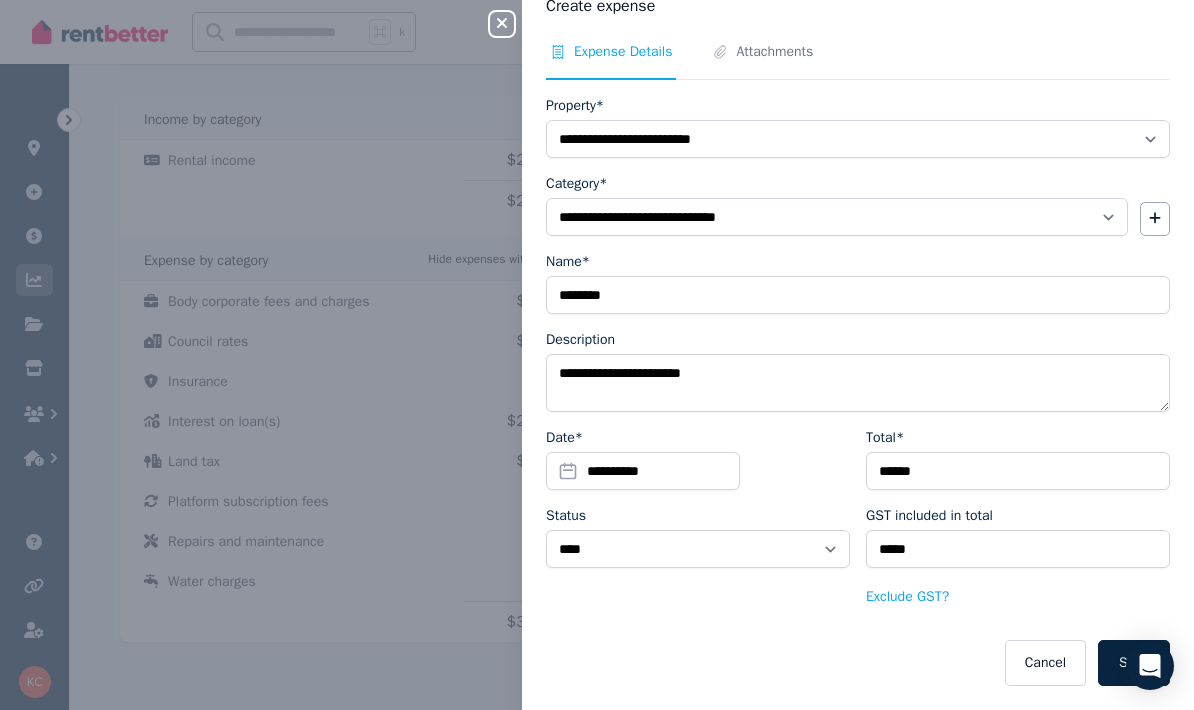 click on "Save" at bounding box center [1134, 663] 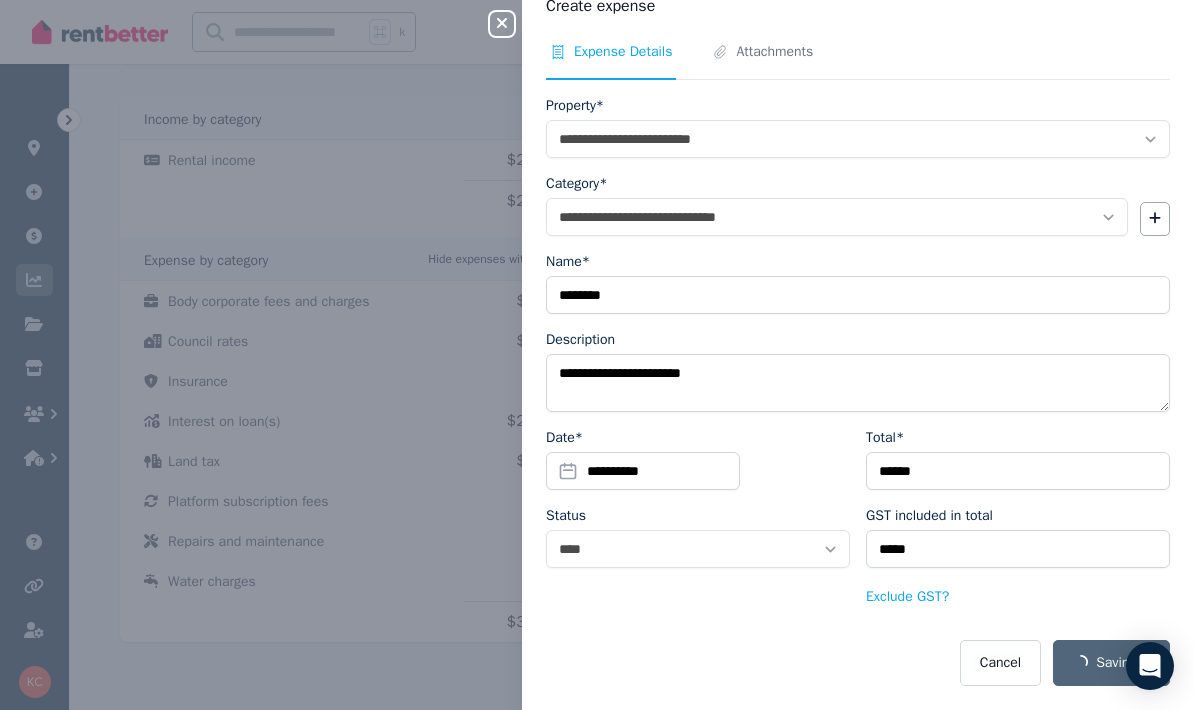 scroll, scrollTop: 321, scrollLeft: 0, axis: vertical 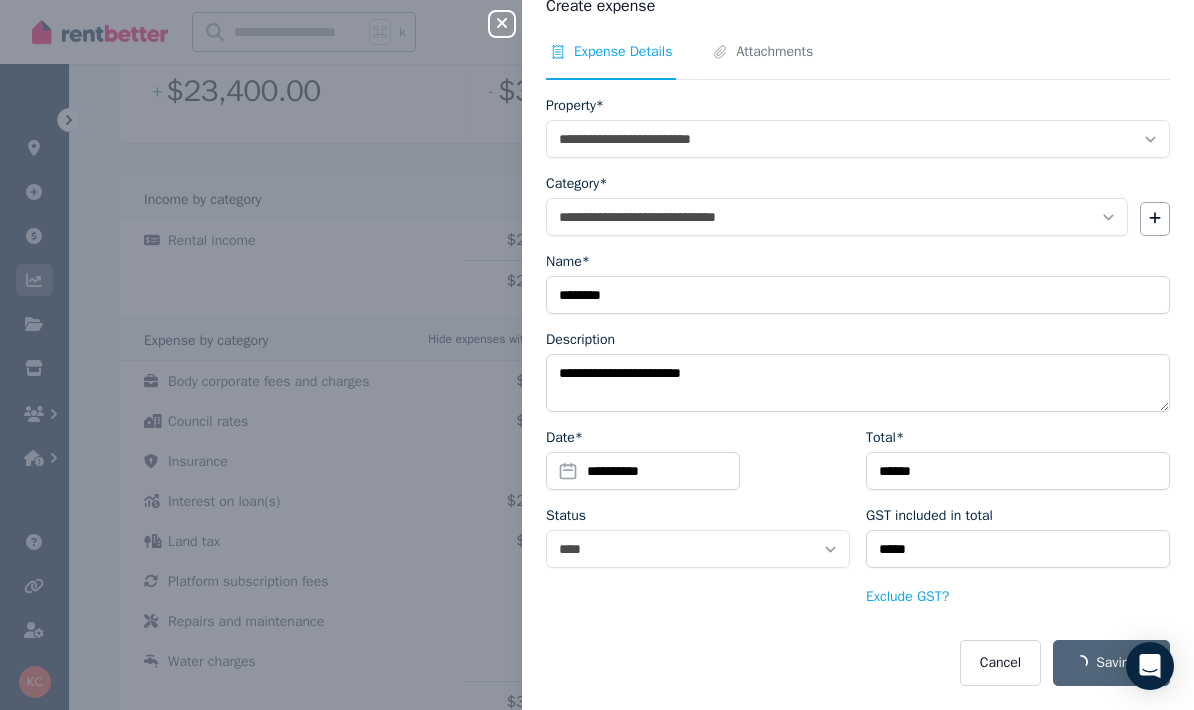 select 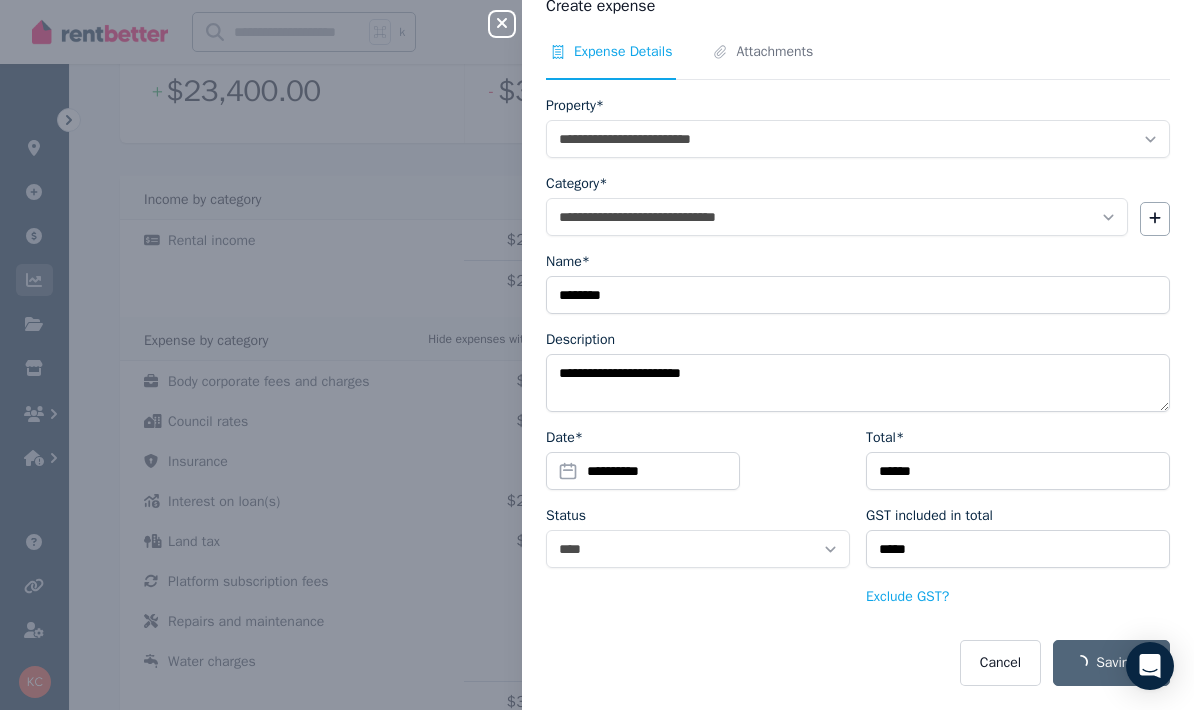 select 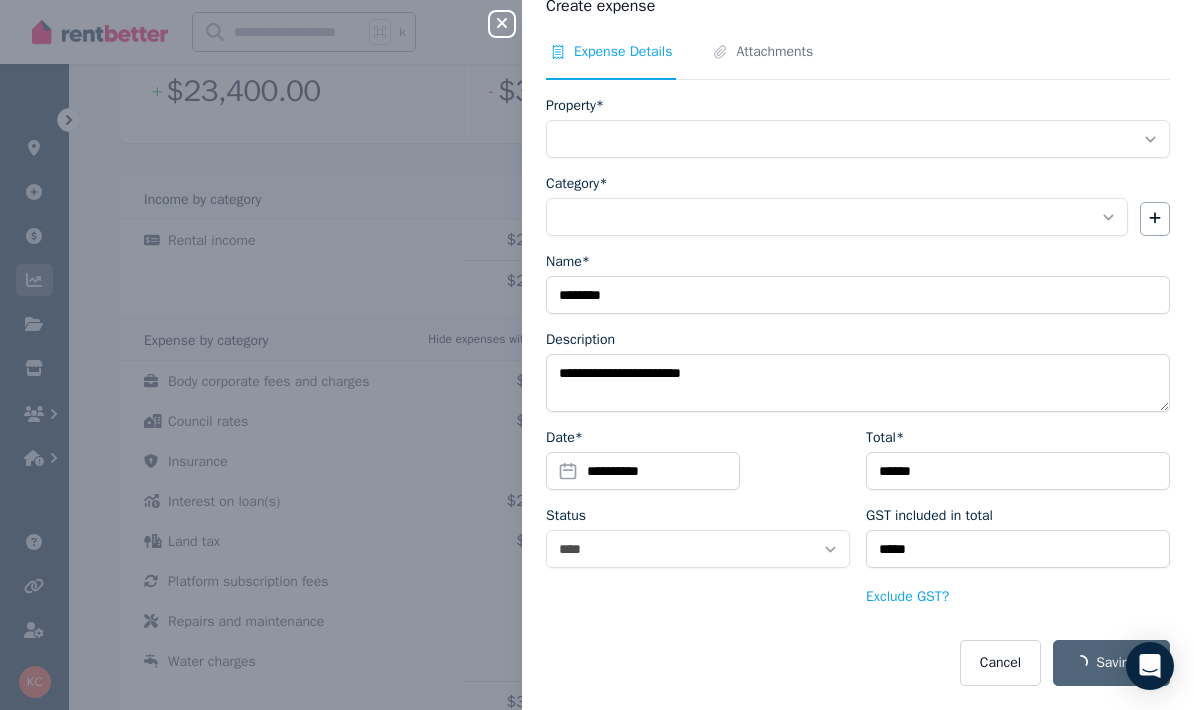 scroll, scrollTop: 6, scrollLeft: 0, axis: vertical 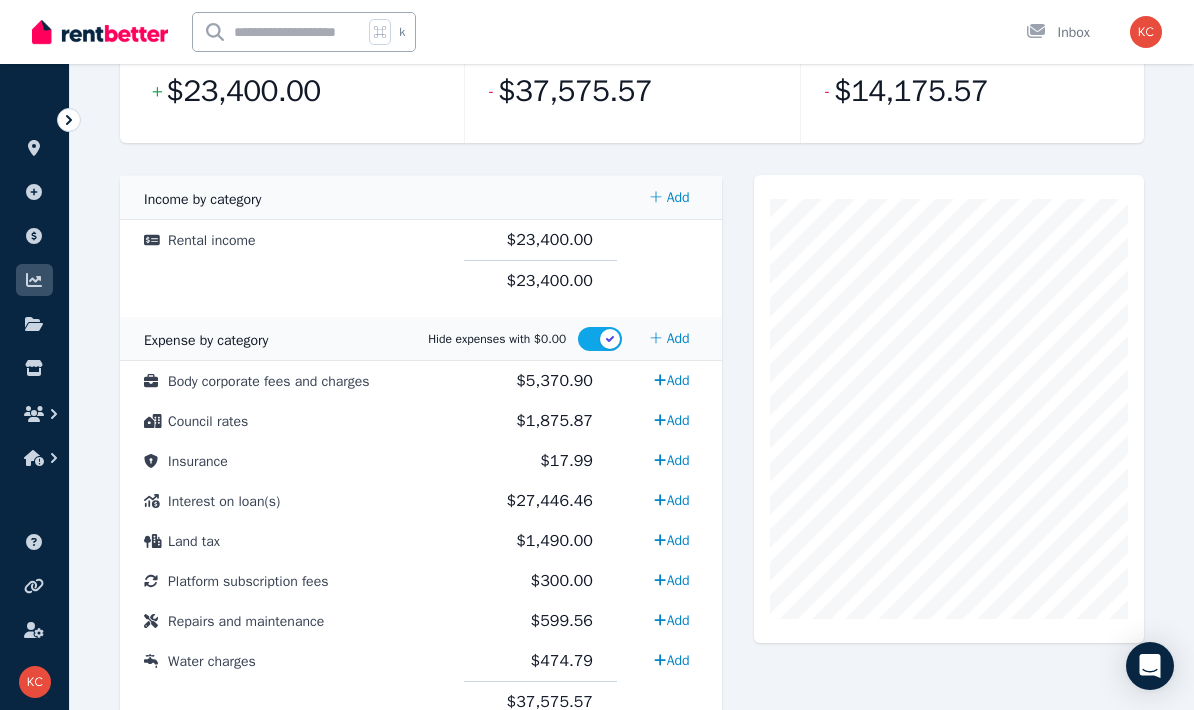 click on "Repairs and maintenance" at bounding box center [246, 621] 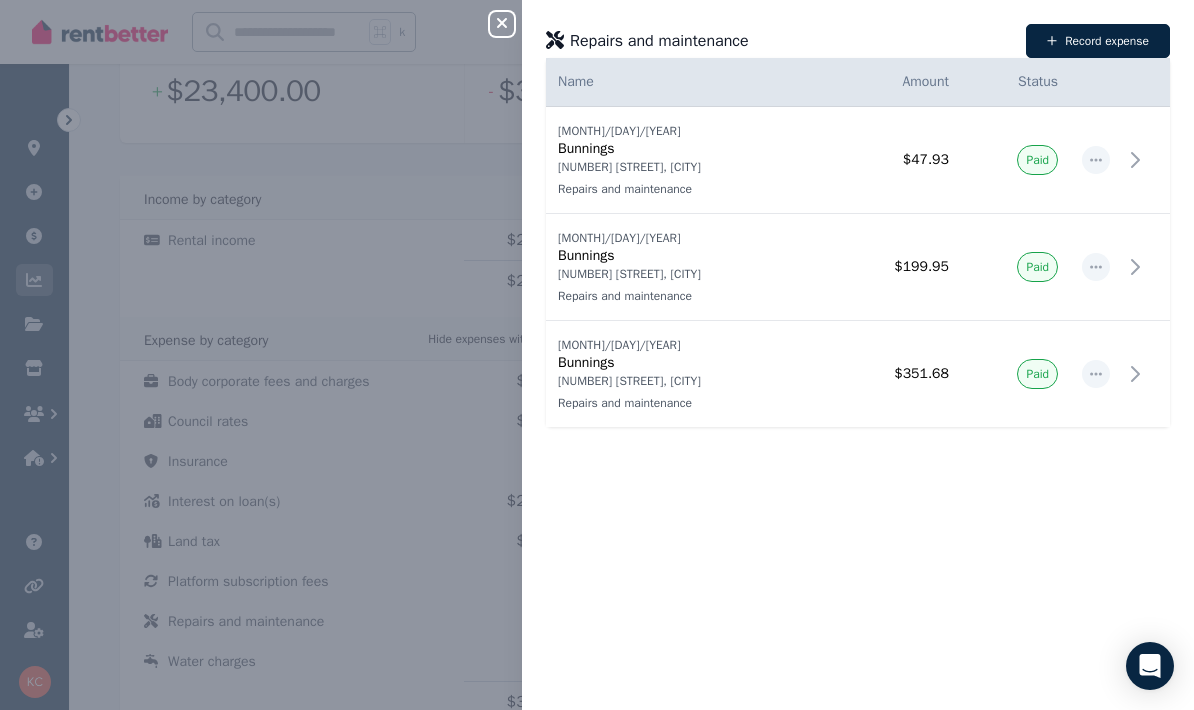click on "Bunnings" at bounding box center [687, 363] 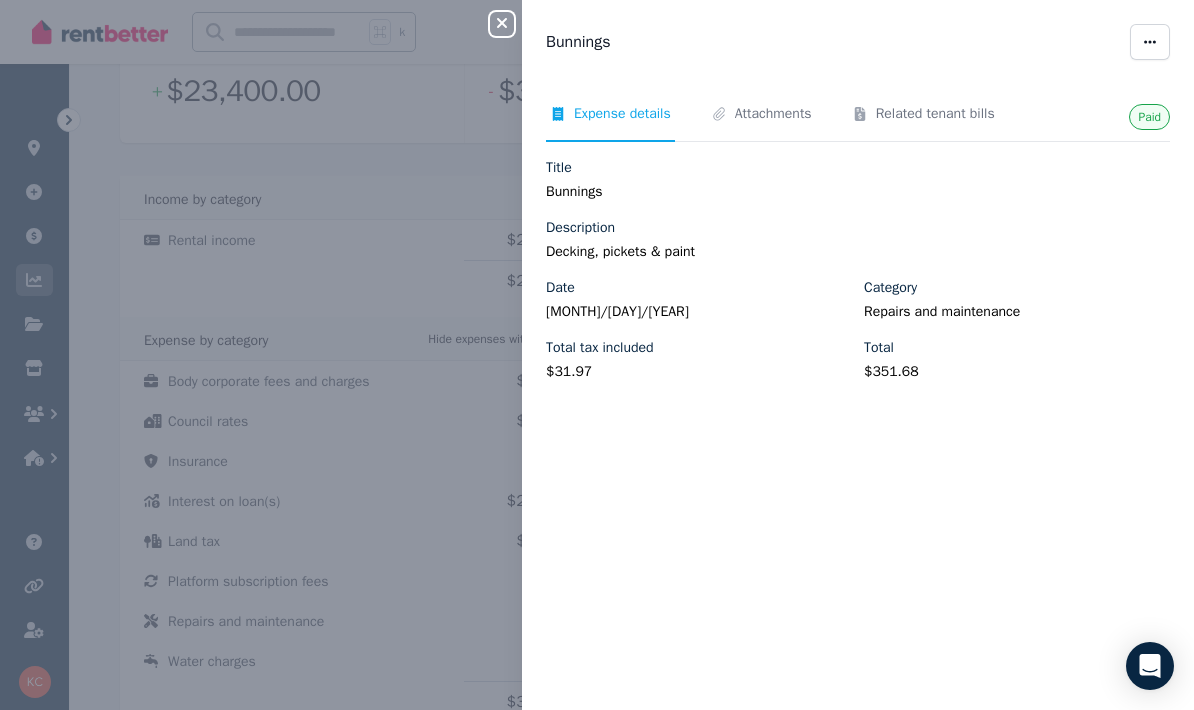 click on "Attachments" at bounding box center (773, 114) 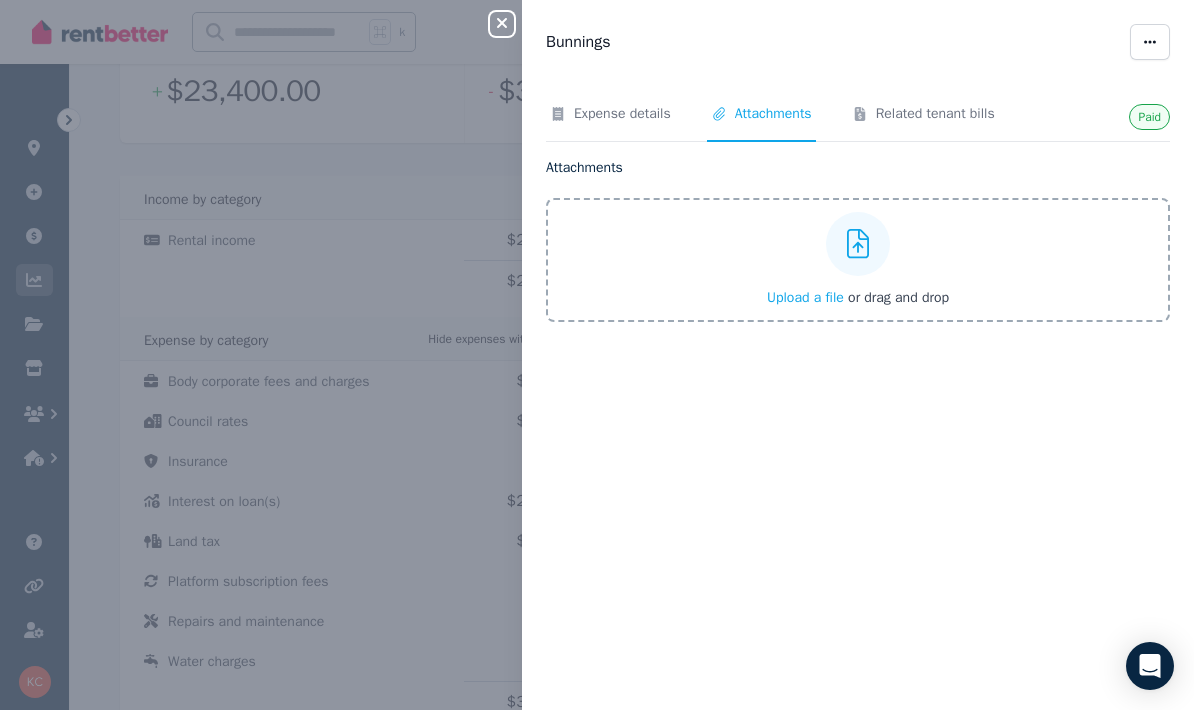 click 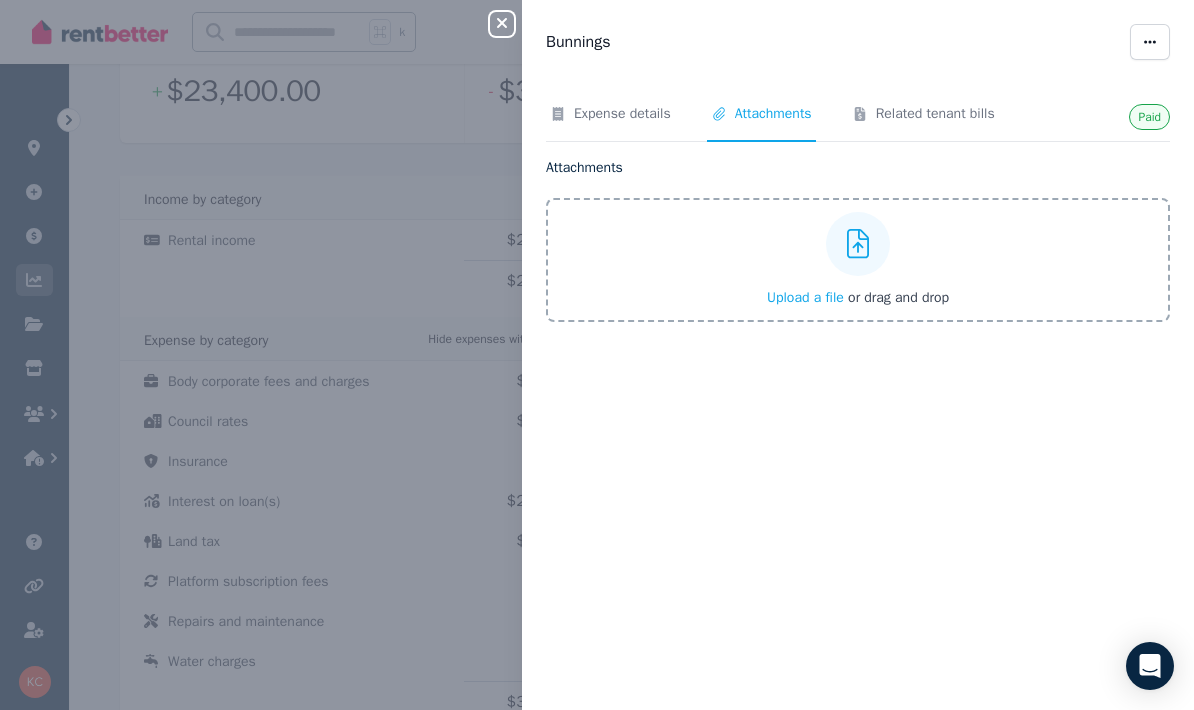 click on "Upload a file   or drag and drop" at bounding box center [0, 0] 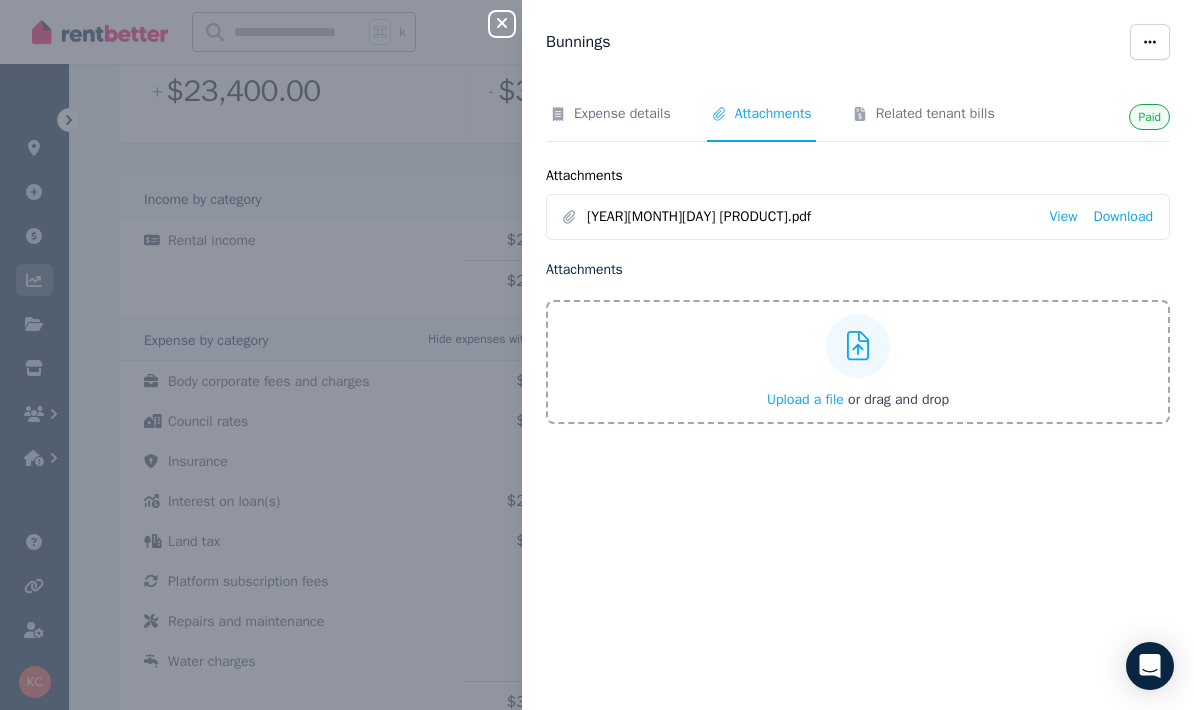 click 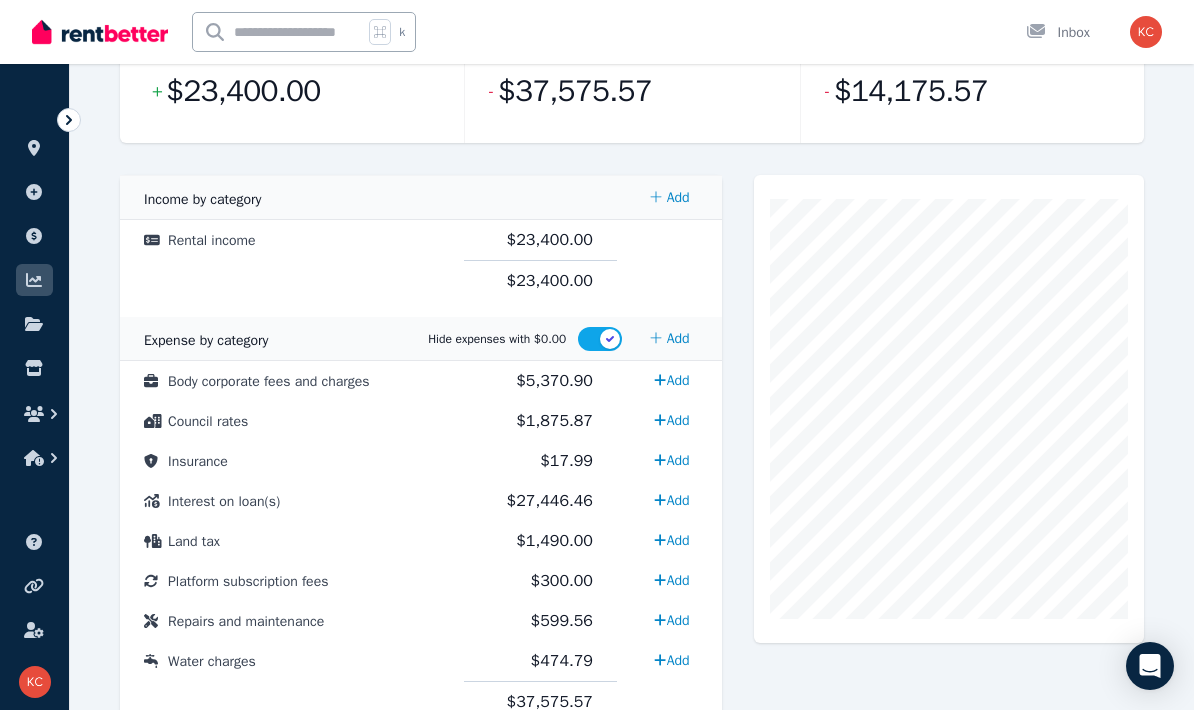 click on "Interest on loan(s)" at bounding box center (292, 501) 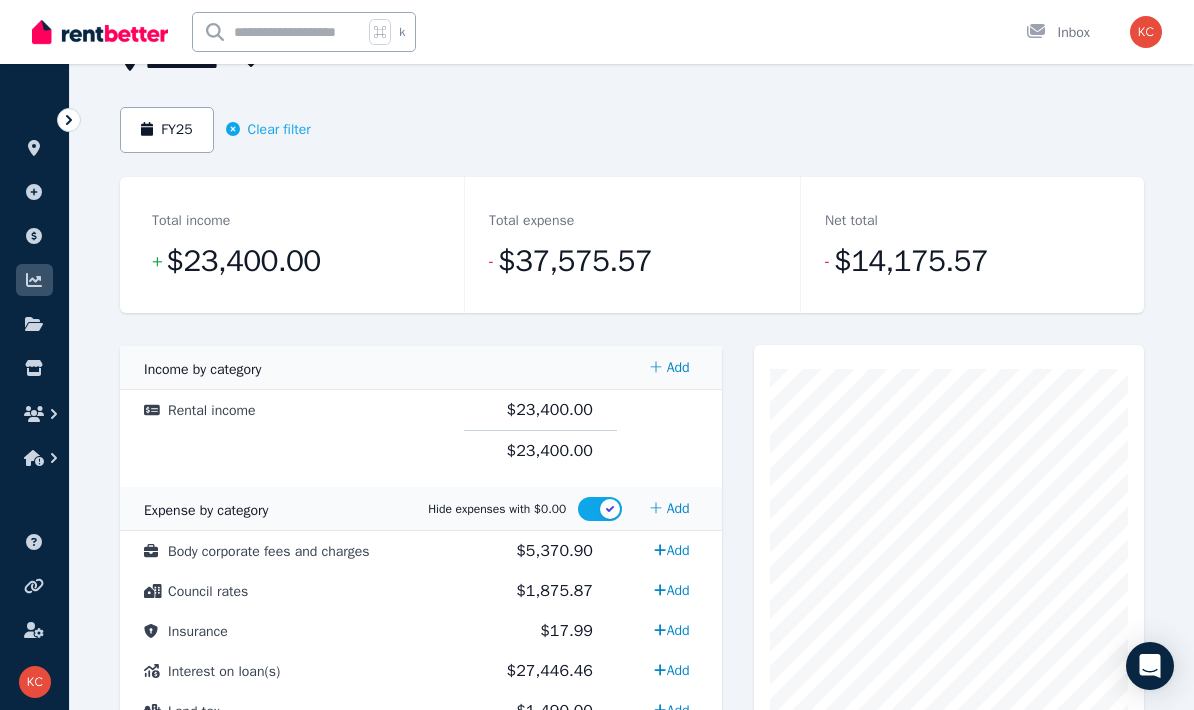 scroll, scrollTop: 0, scrollLeft: 0, axis: both 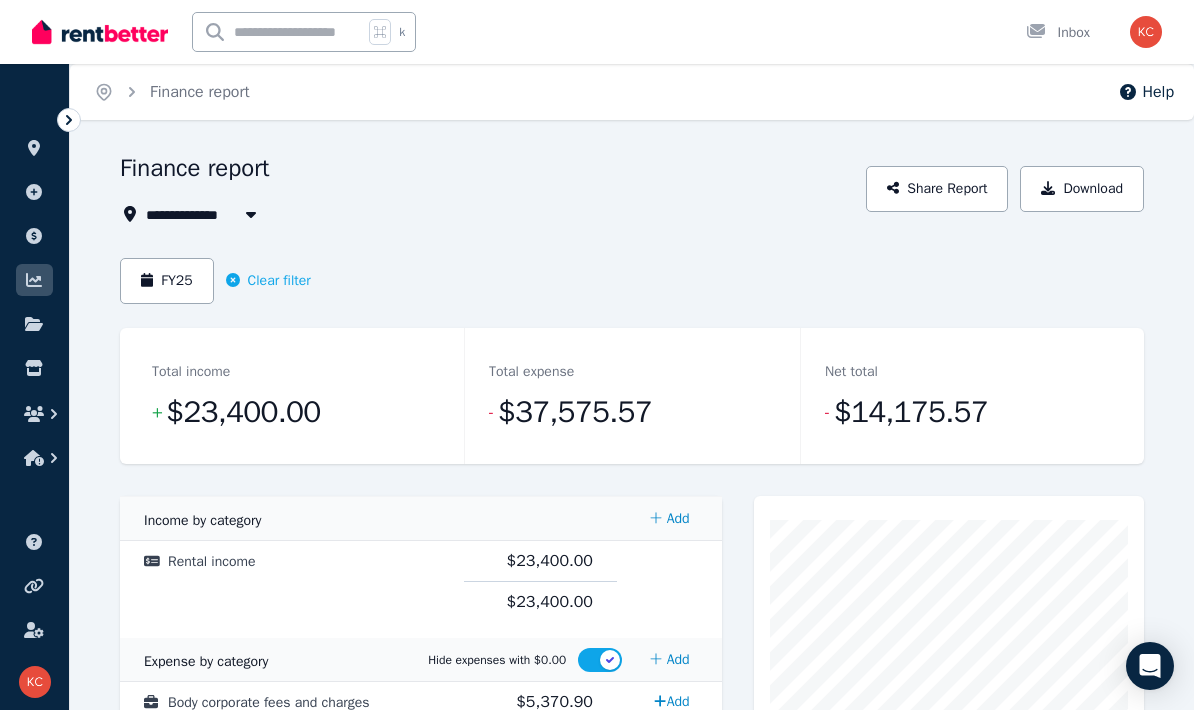 click on "FY25" at bounding box center [167, 281] 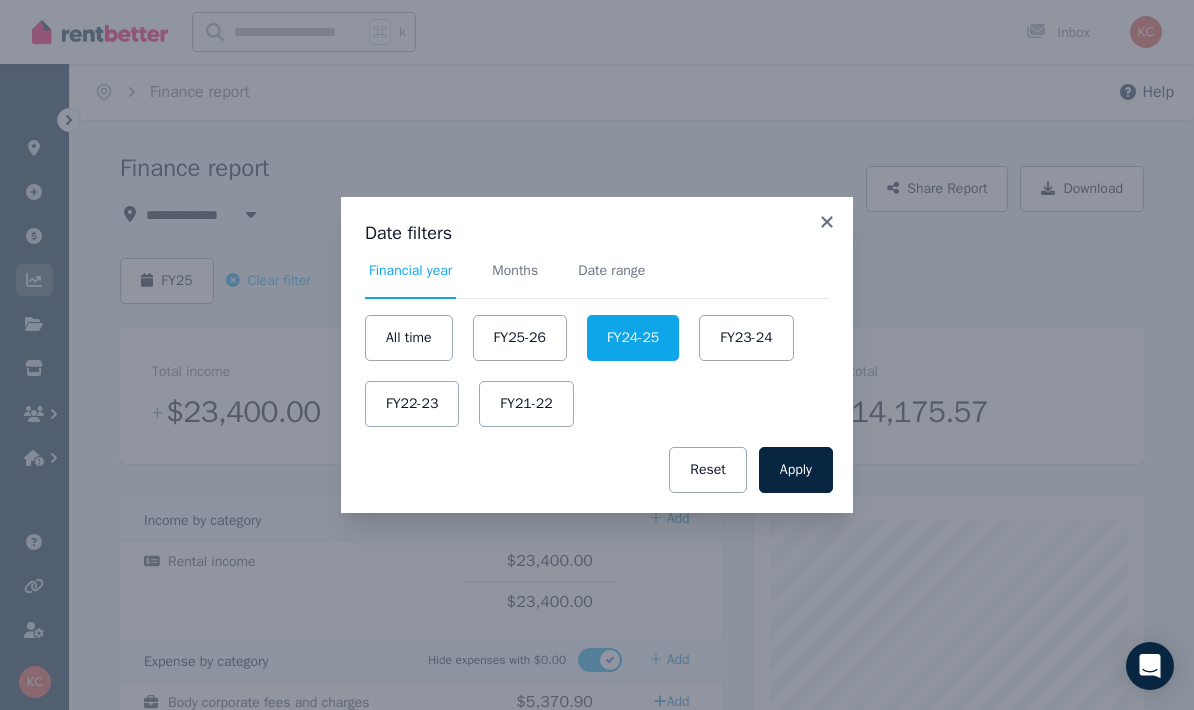 click on "All time" at bounding box center (409, 338) 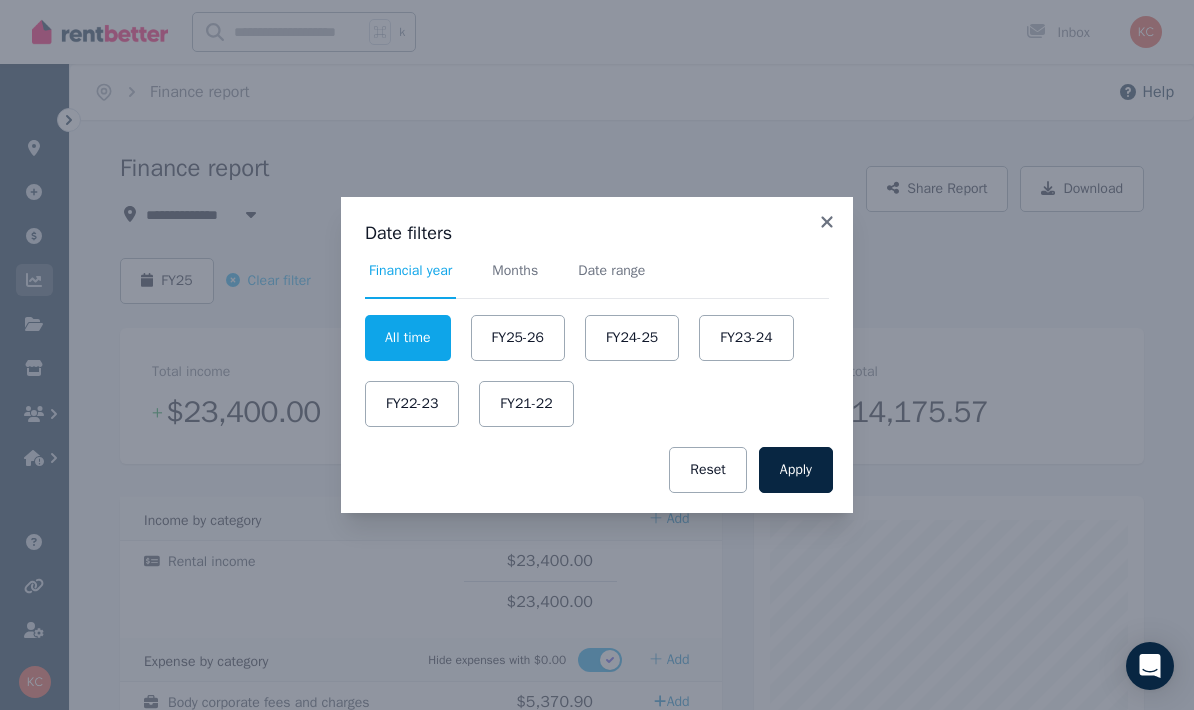 click on "Apply" at bounding box center (796, 470) 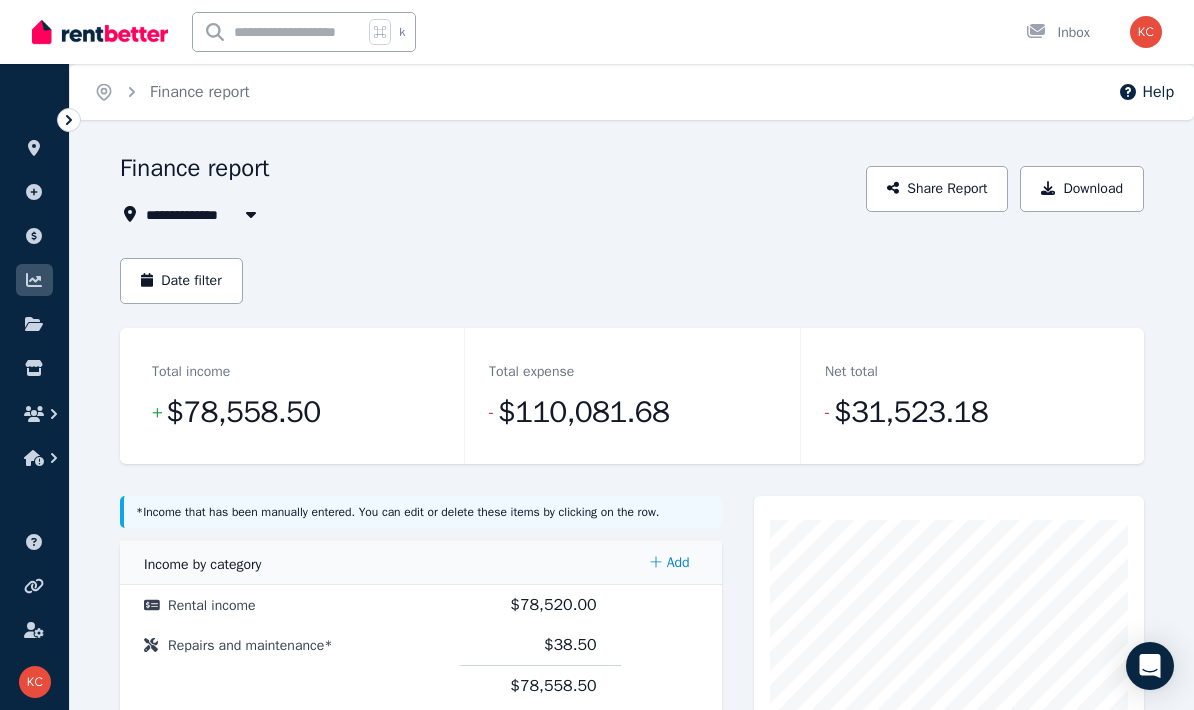 click on "Date filter" at bounding box center [181, 281] 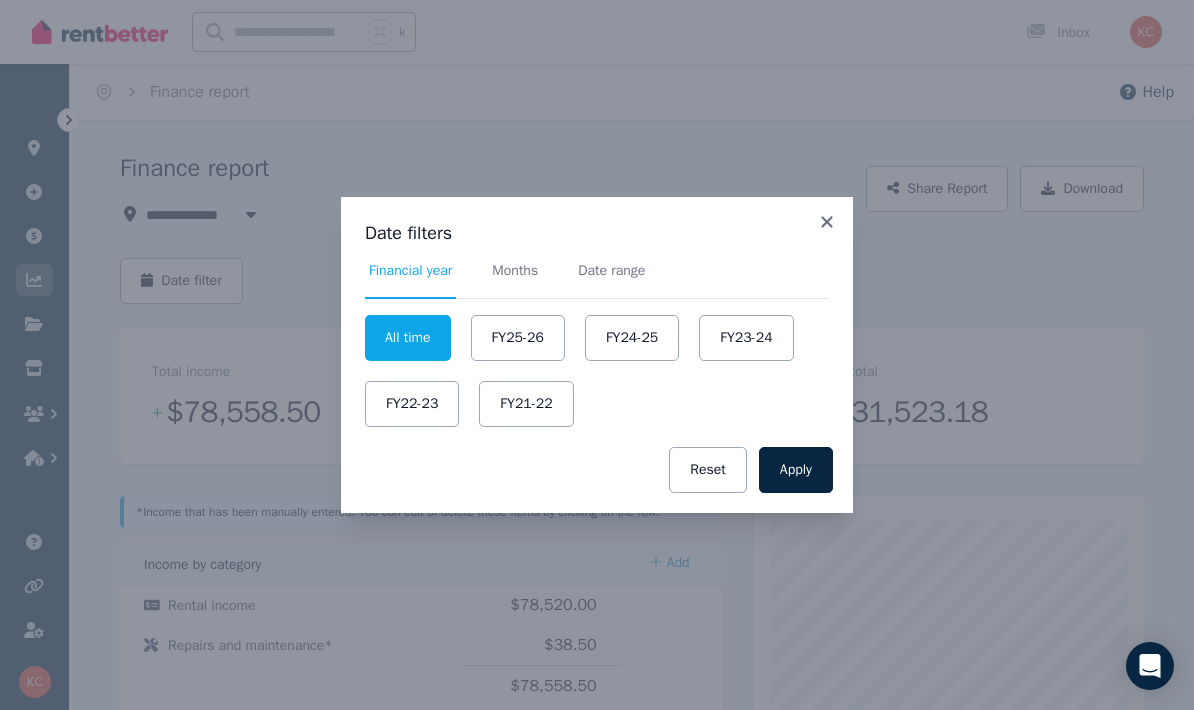 click on "FY21-22" at bounding box center [526, 404] 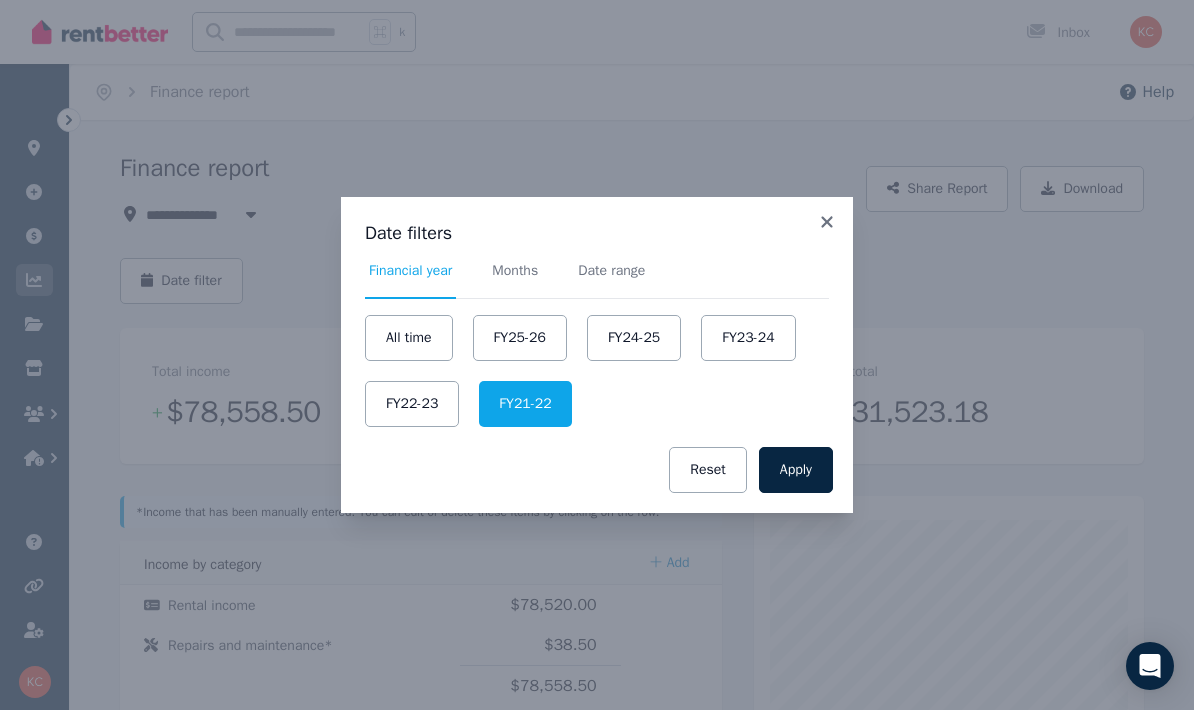 click on "Apply" at bounding box center (796, 470) 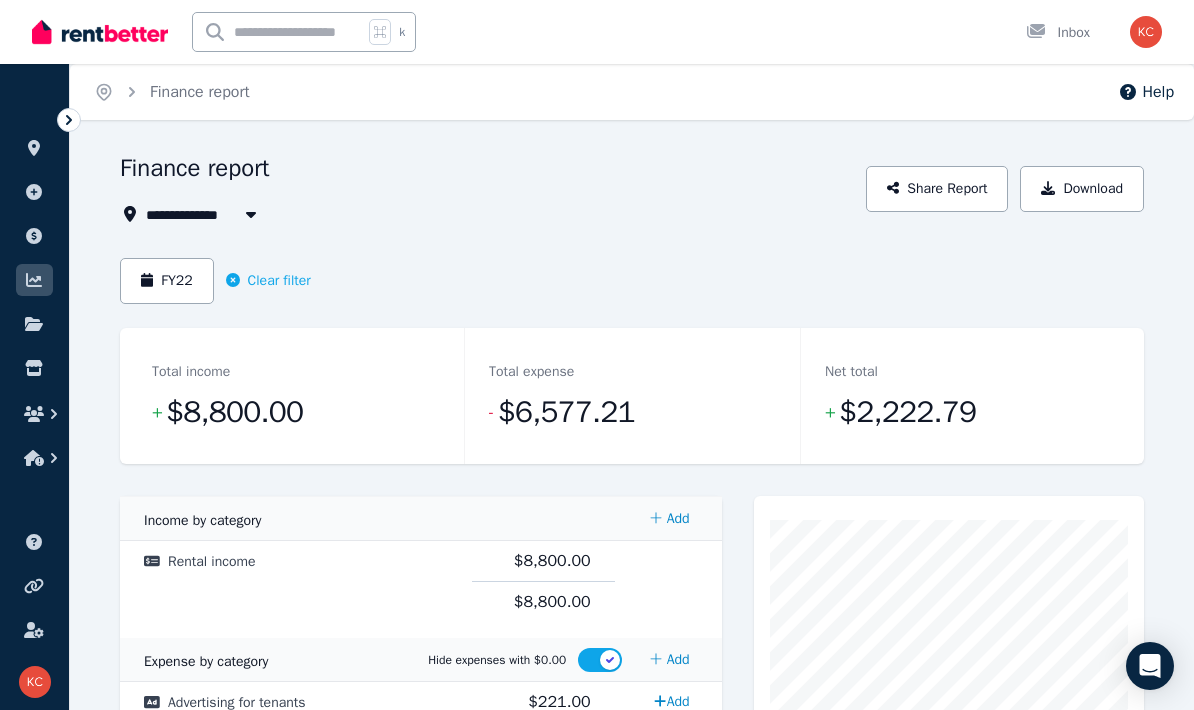 click on "FY22" at bounding box center [167, 281] 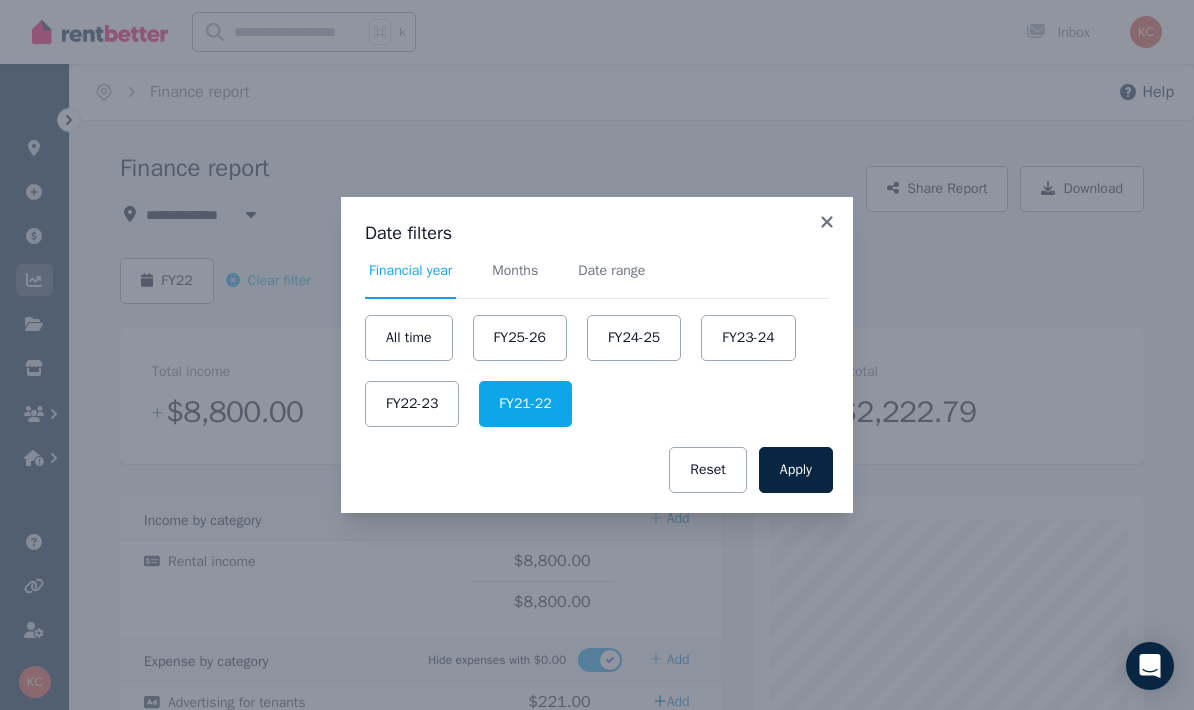click on "FY22-23" at bounding box center [412, 404] 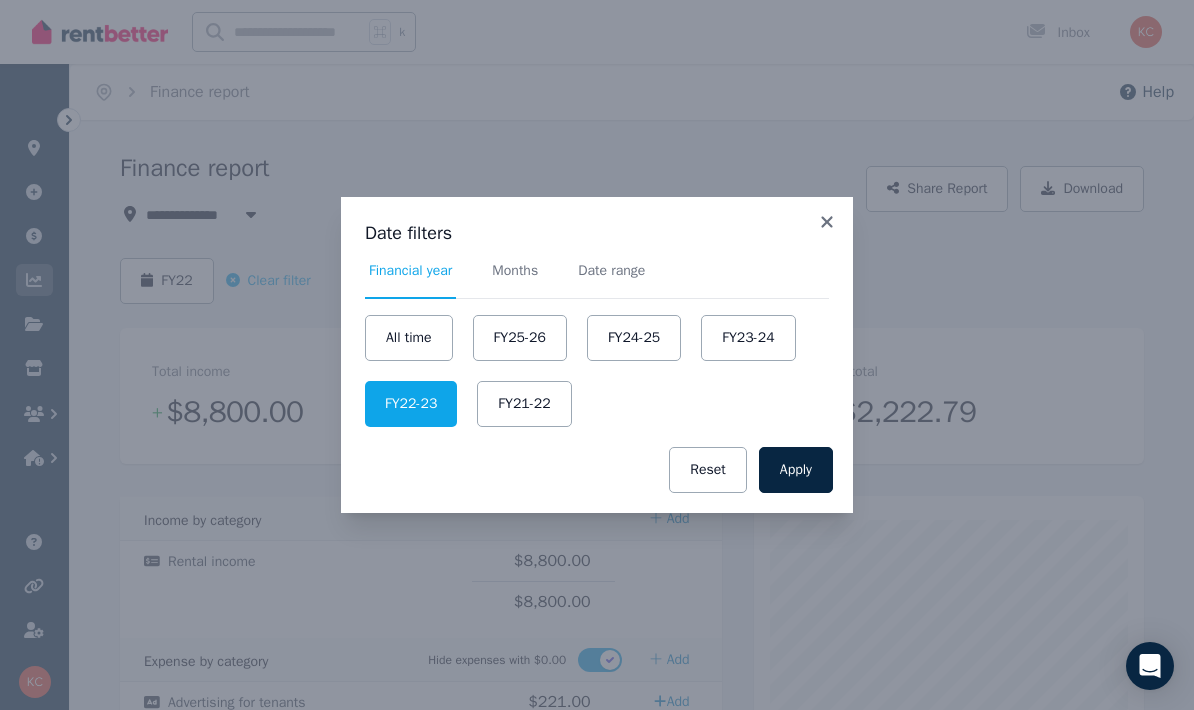 click on "Apply" at bounding box center [796, 470] 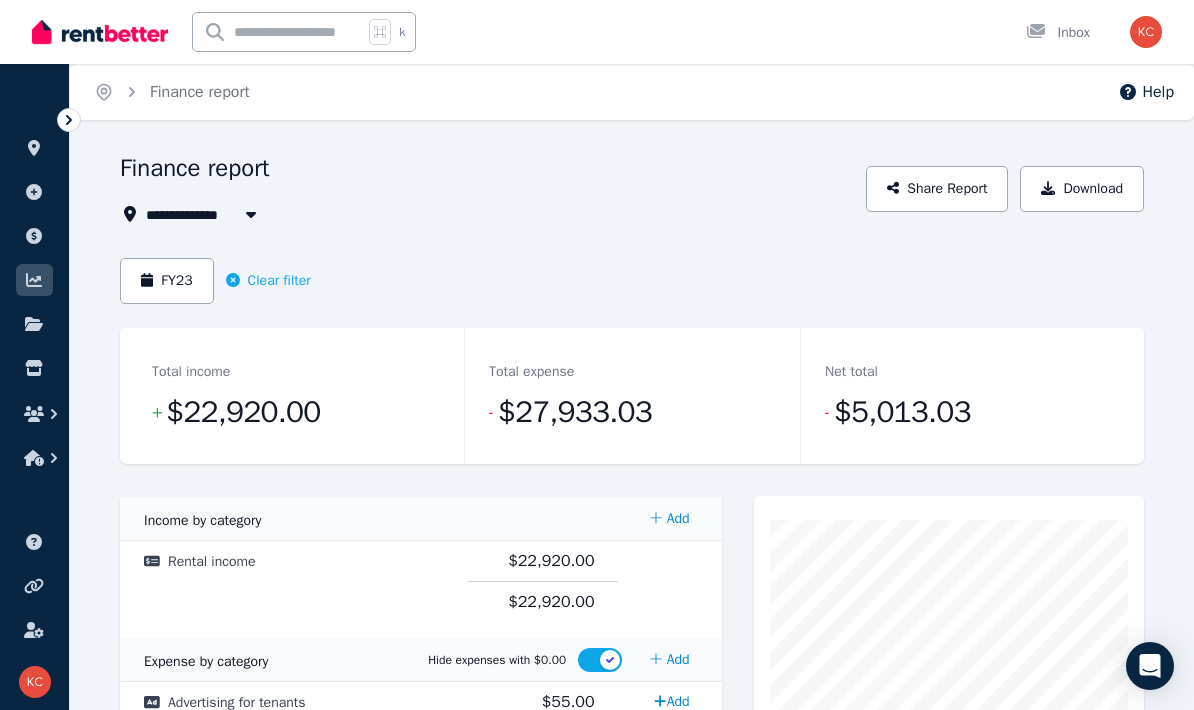click 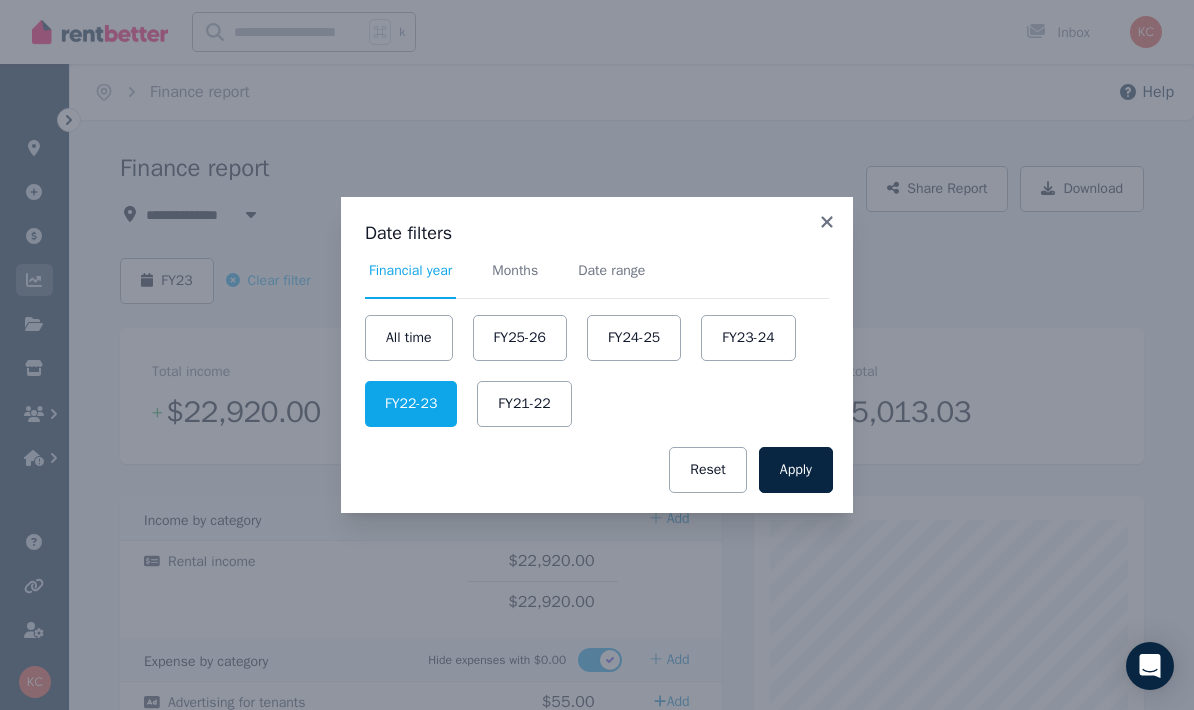 click on "FY23-24" at bounding box center [748, 338] 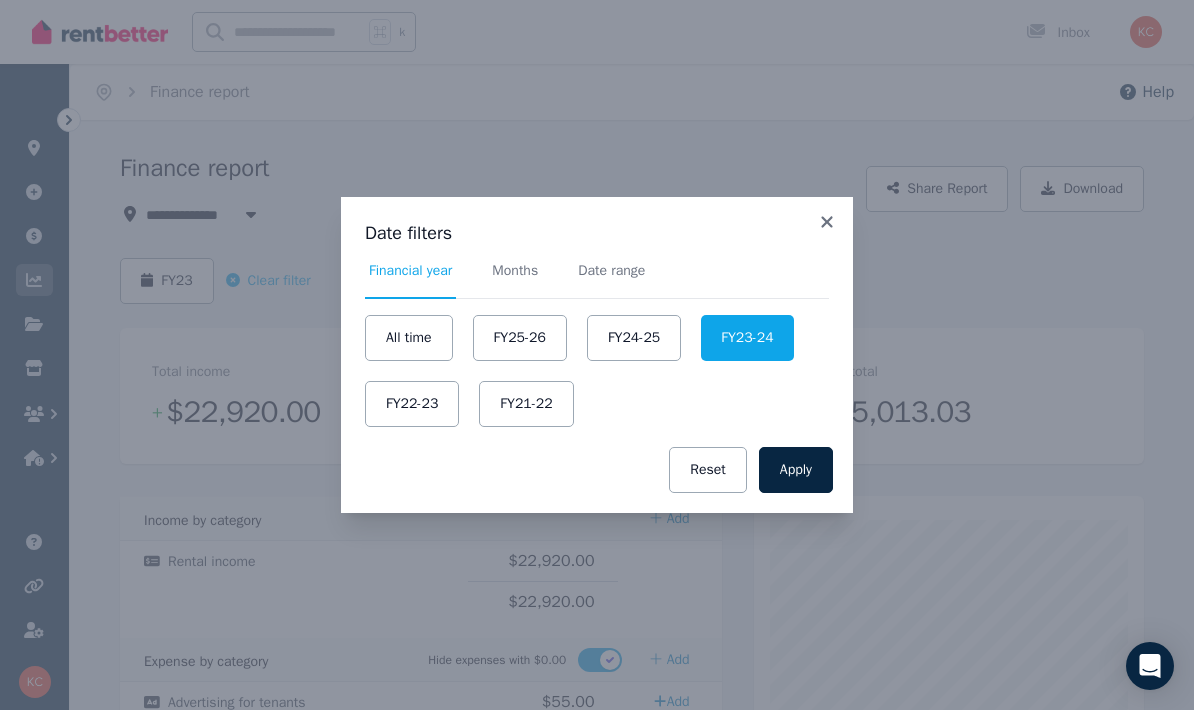 click on "Apply" at bounding box center (796, 470) 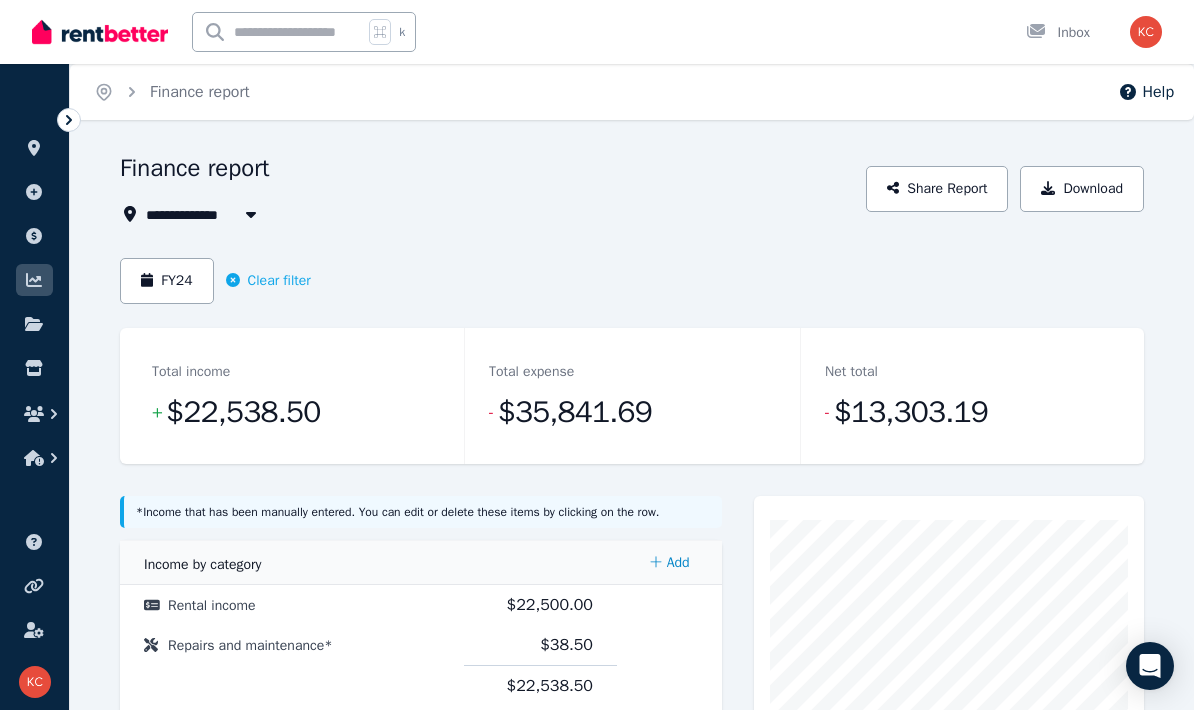 click on "FY24" at bounding box center (167, 281) 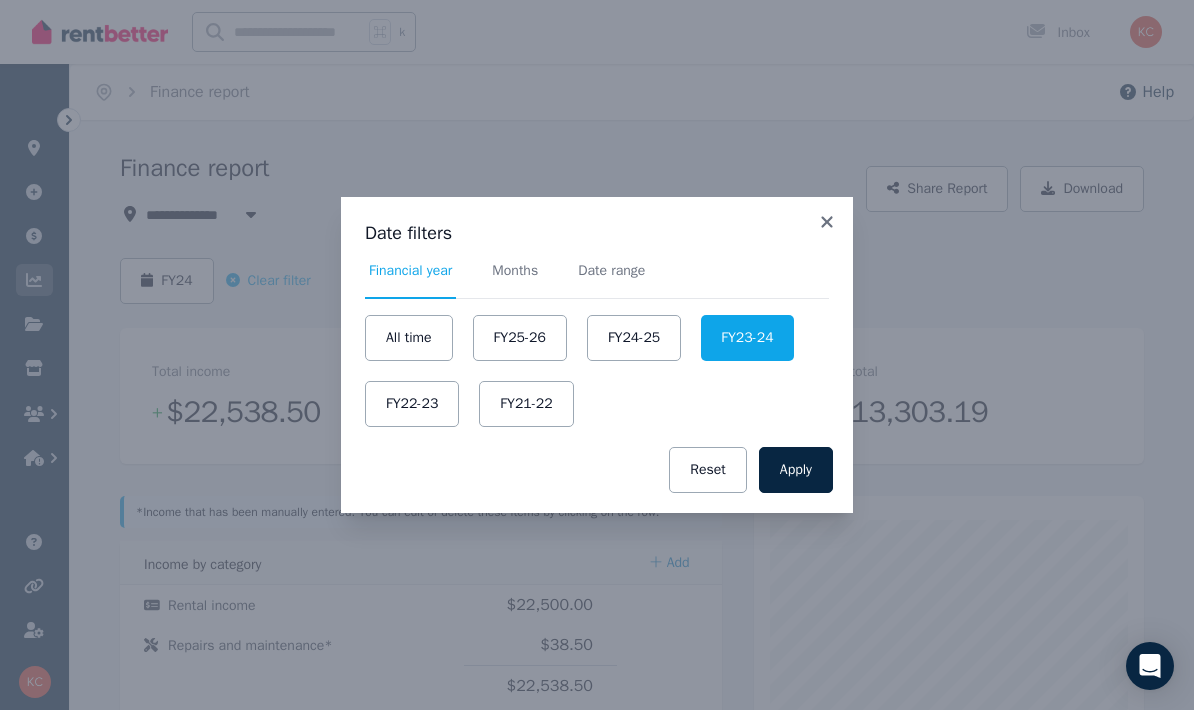 click on "FY24-25" at bounding box center (634, 338) 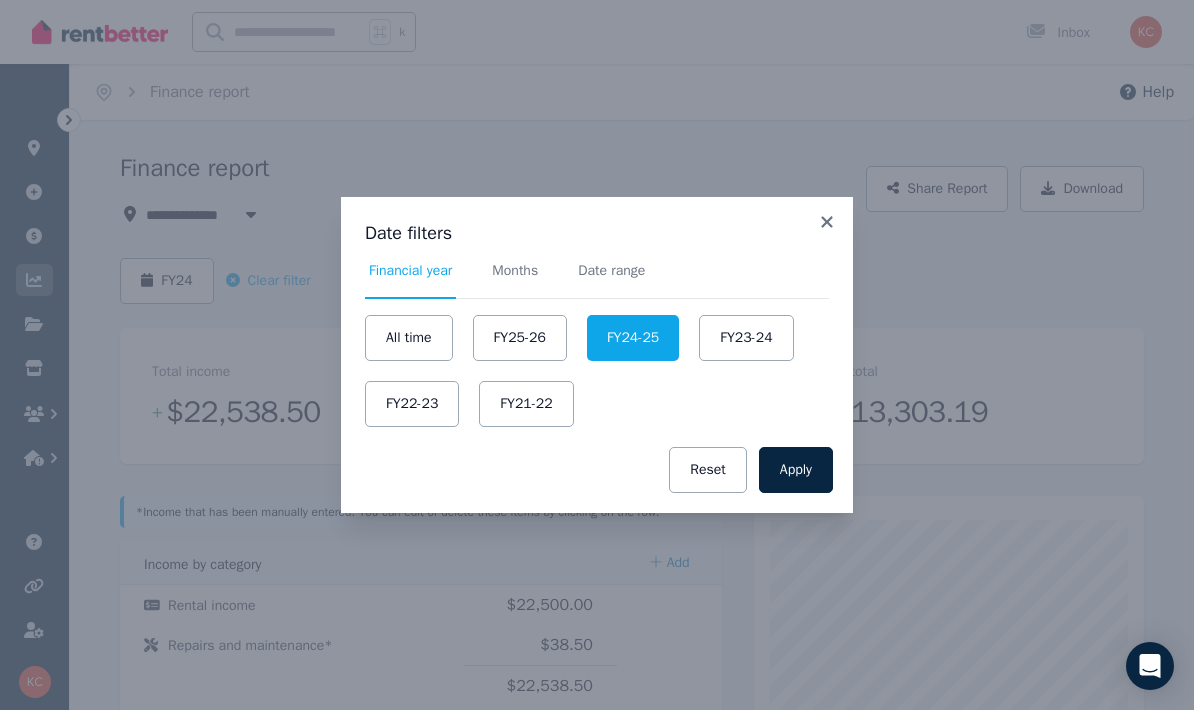 click on "Apply" at bounding box center (796, 470) 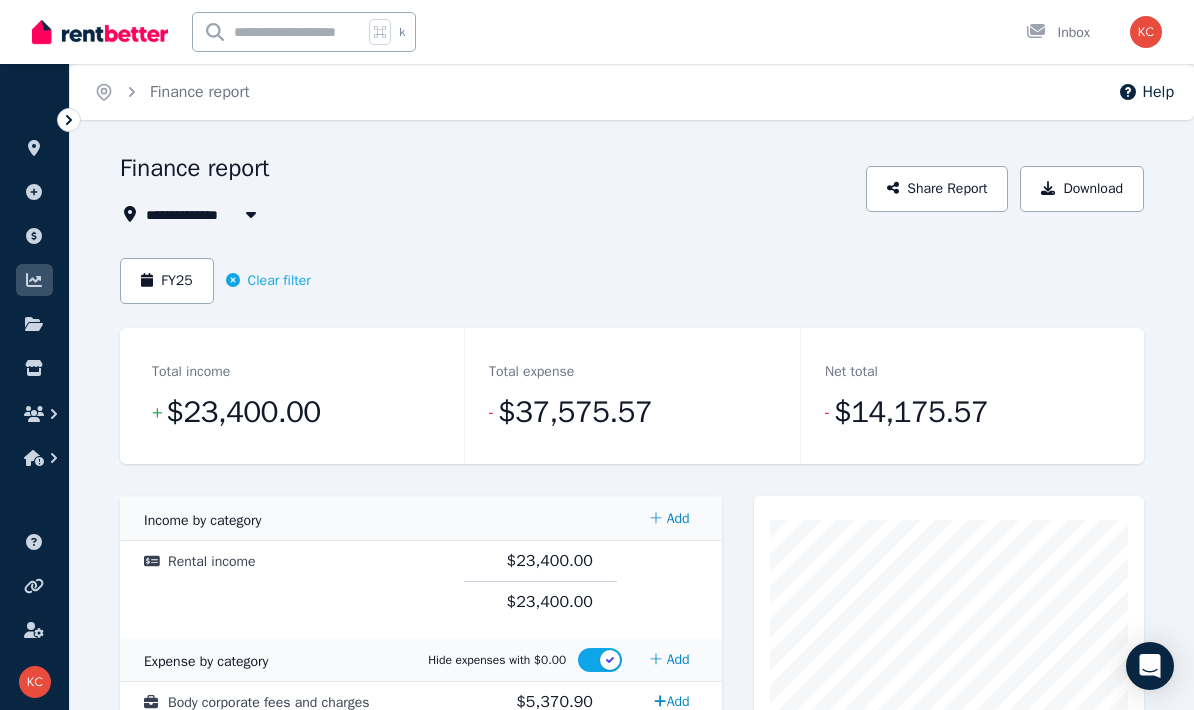 click on "FY25" at bounding box center (167, 281) 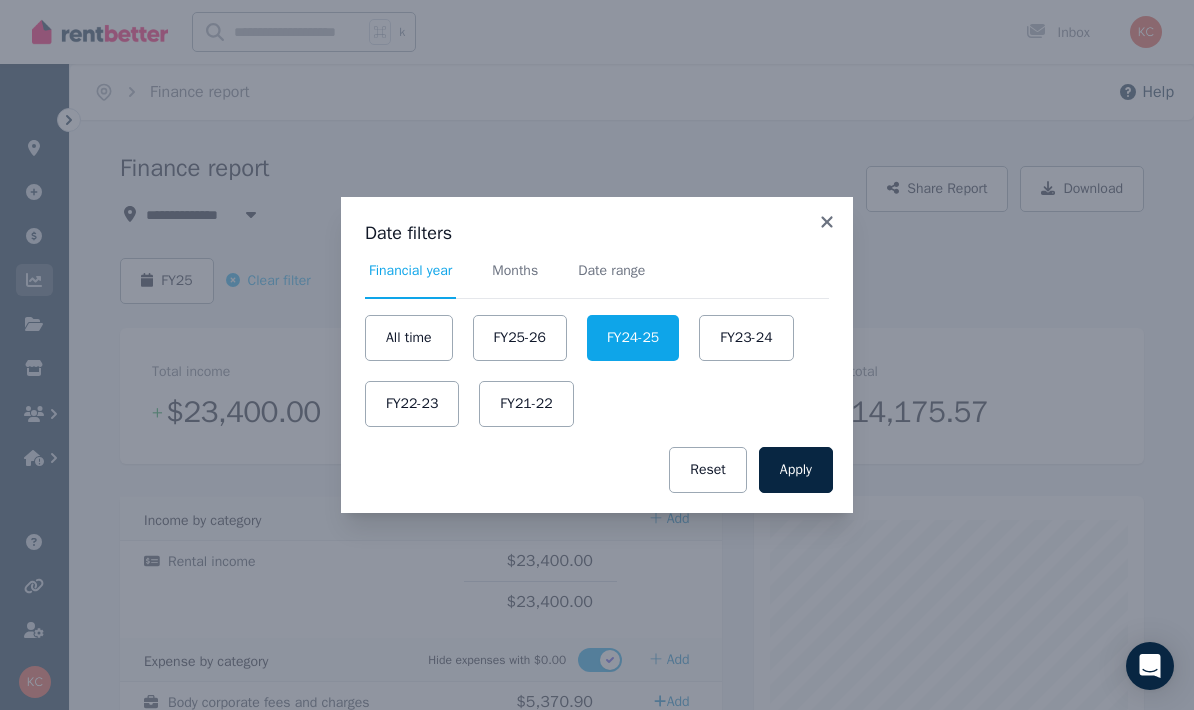click on "All time" at bounding box center [409, 338] 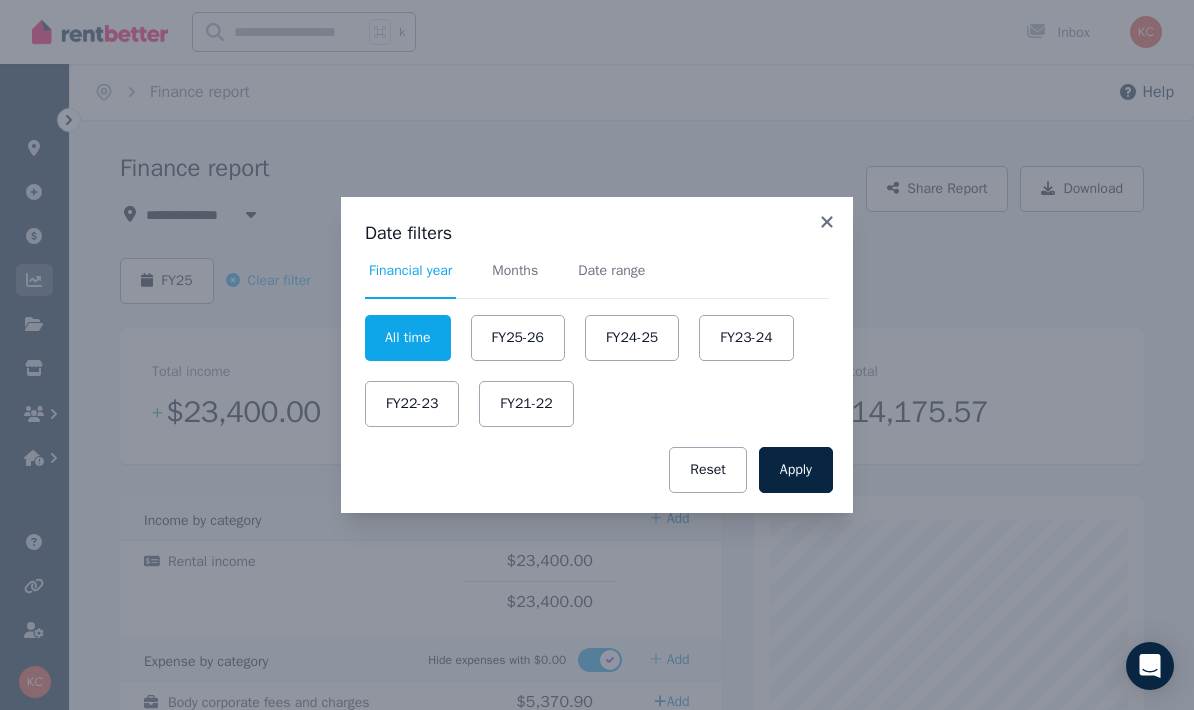 click on "Apply" at bounding box center [796, 470] 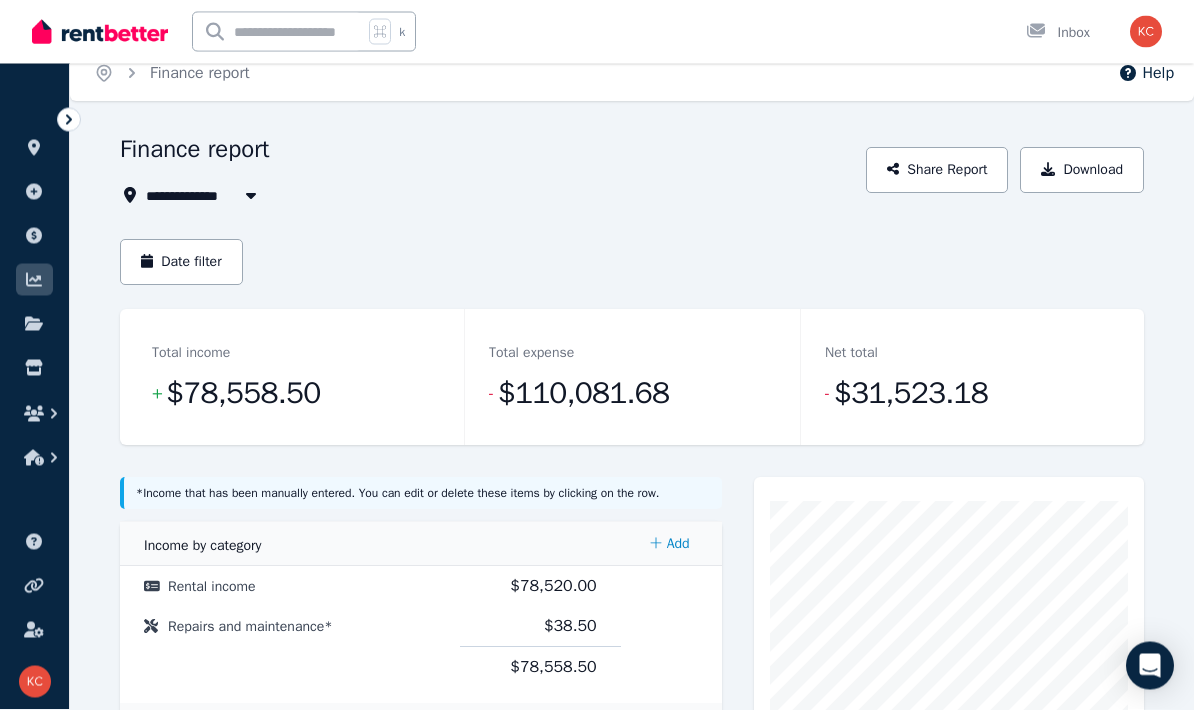 scroll, scrollTop: 0, scrollLeft: 0, axis: both 